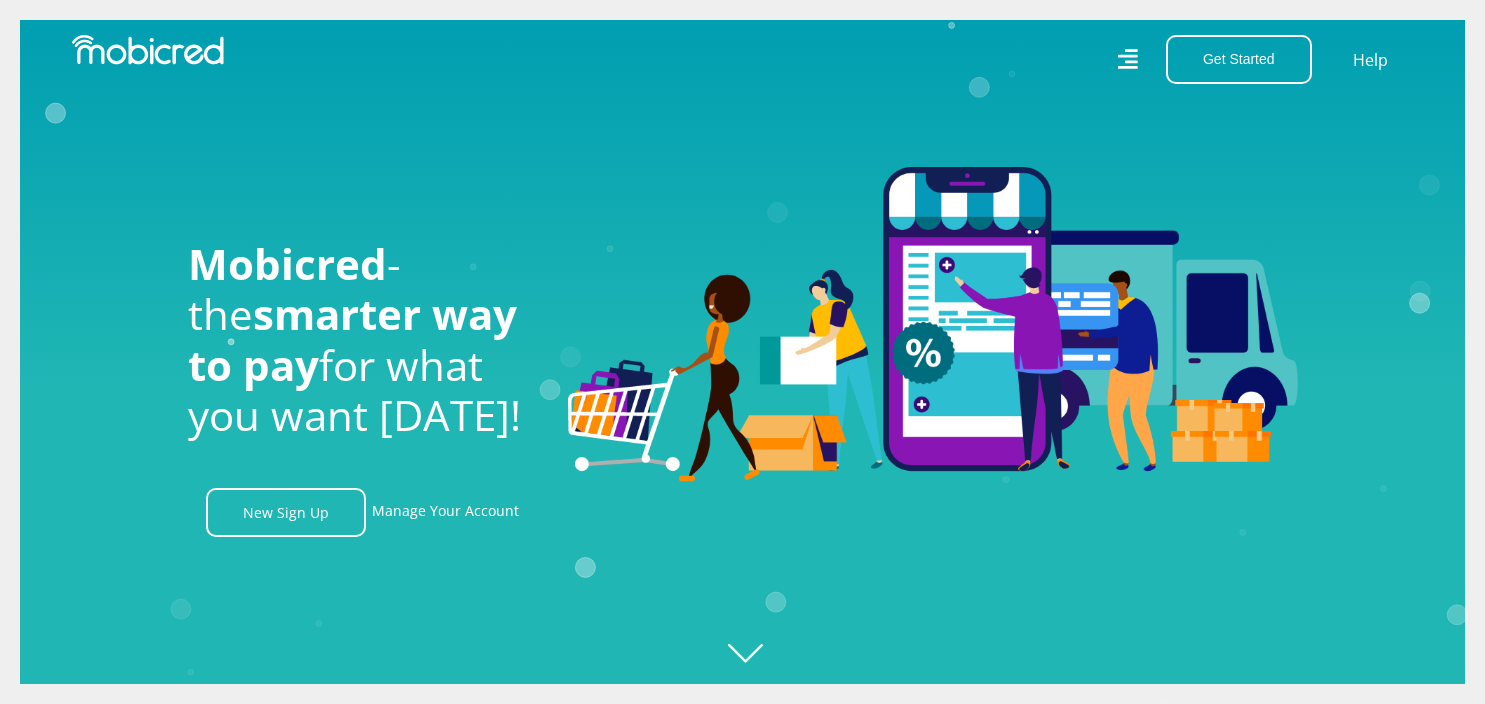 scroll, scrollTop: 0, scrollLeft: 0, axis: both 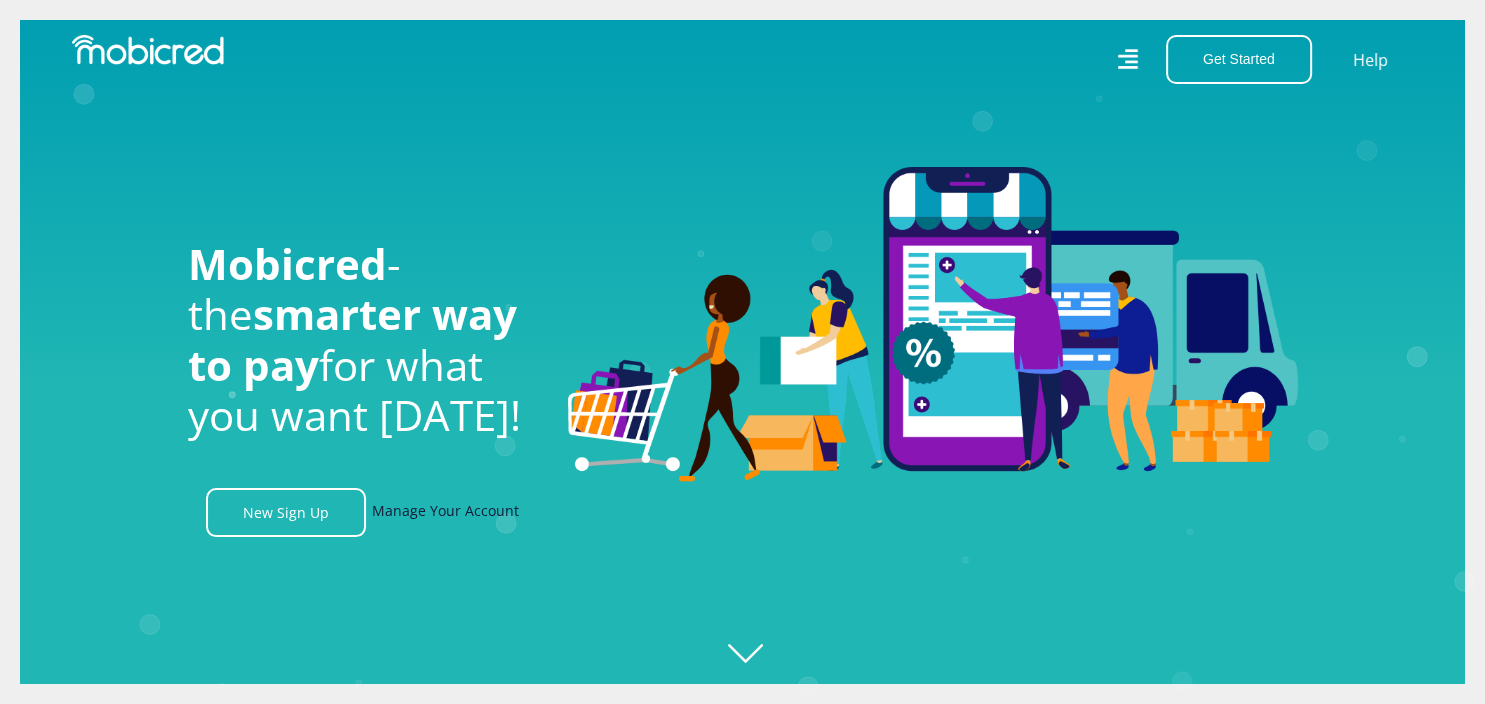 click on "Manage Your Account" at bounding box center (445, 512) 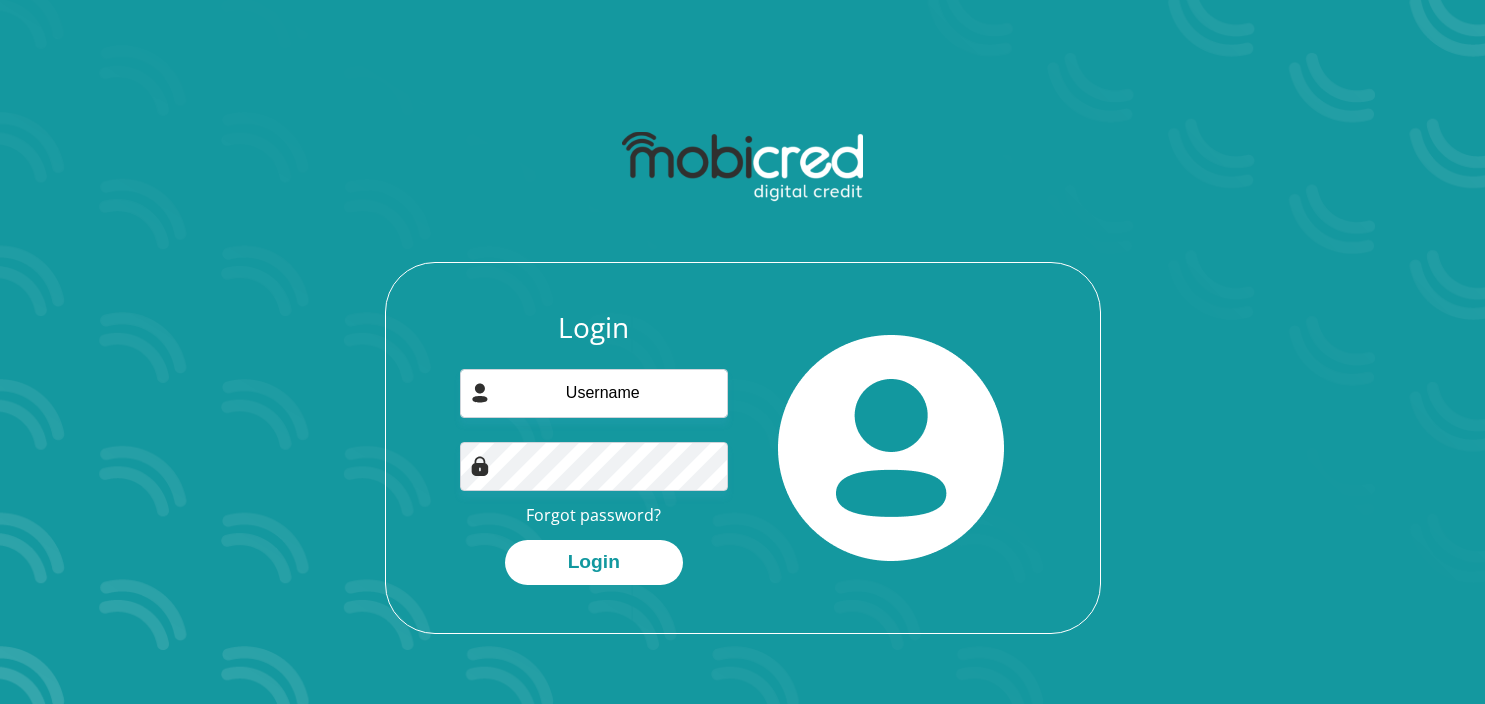 scroll, scrollTop: 0, scrollLeft: 0, axis: both 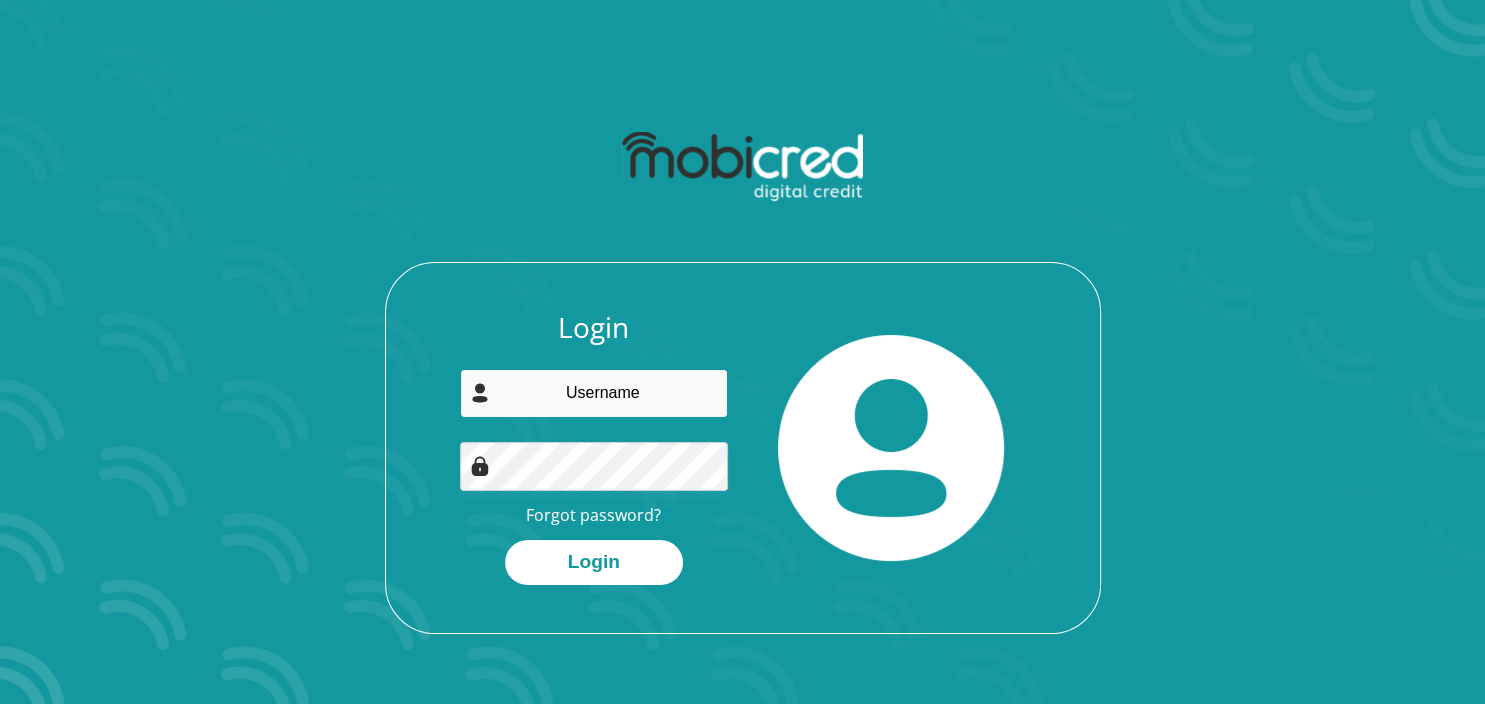 click at bounding box center (594, 393) 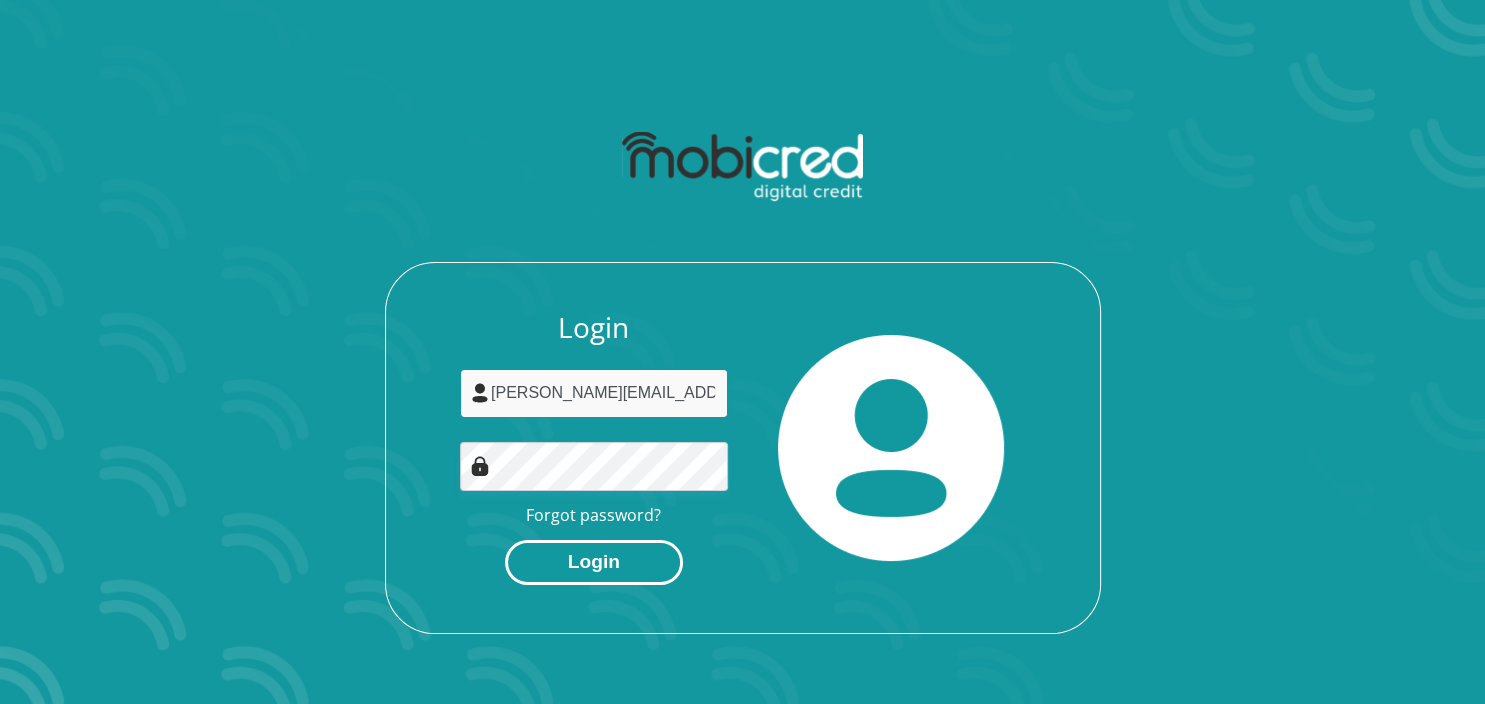 type on "[PERSON_NAME][EMAIL_ADDRESS][DOMAIN_NAME]" 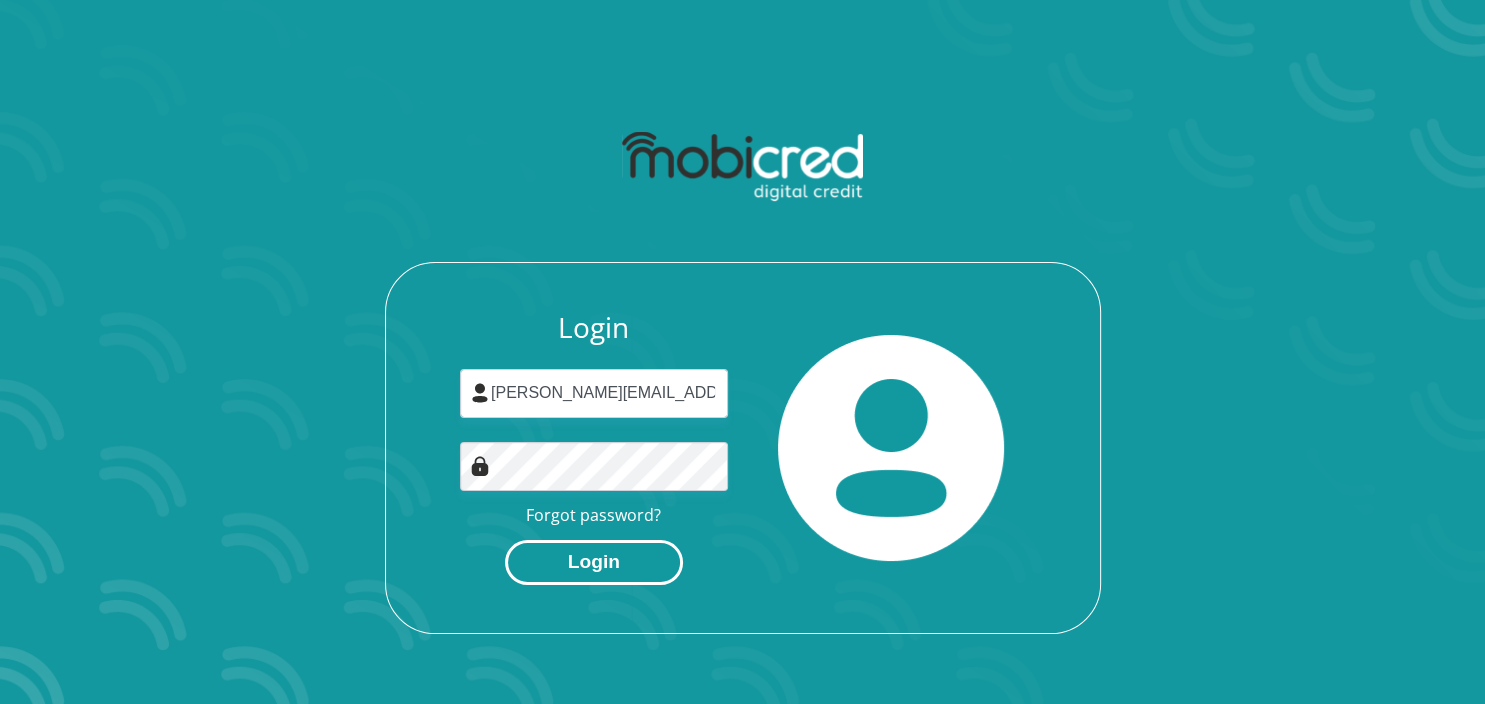 click on "Login" at bounding box center (594, 562) 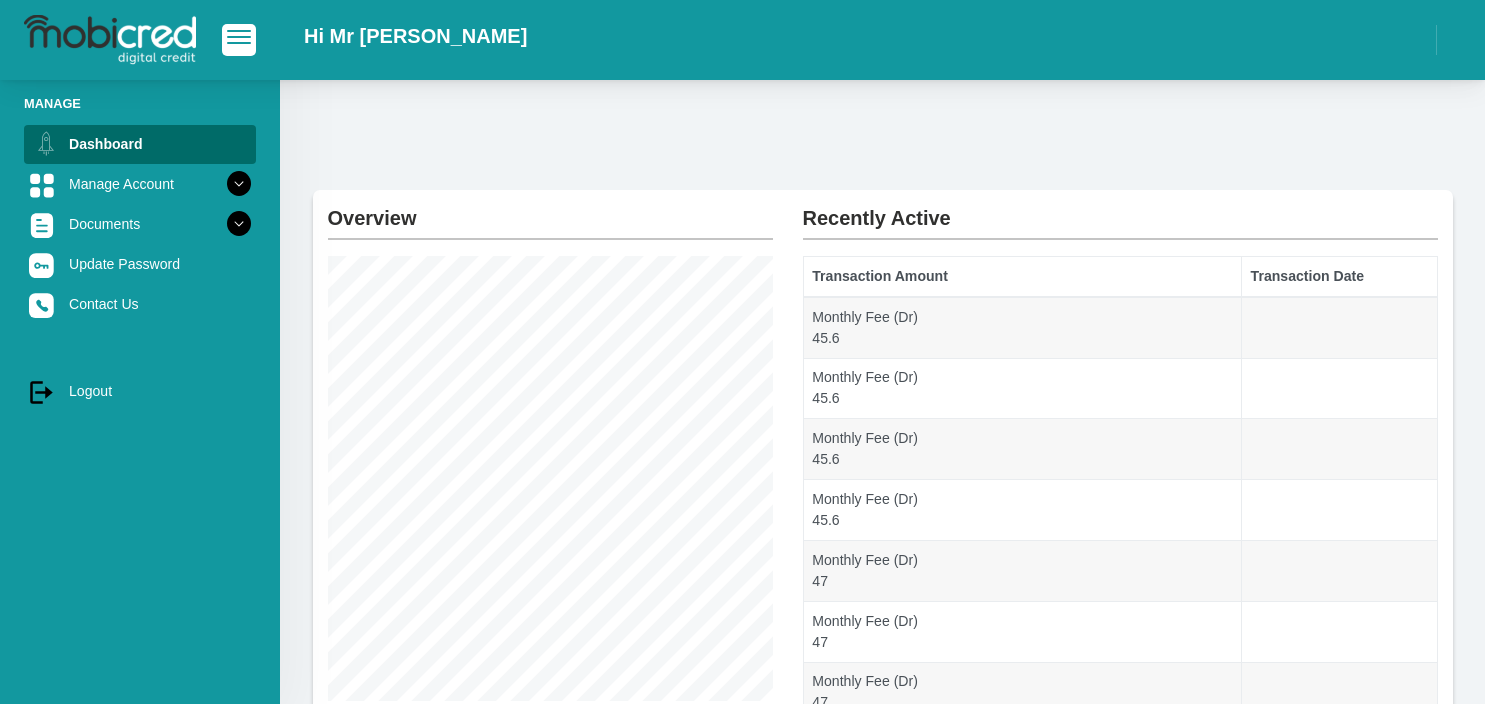 scroll, scrollTop: 0, scrollLeft: 0, axis: both 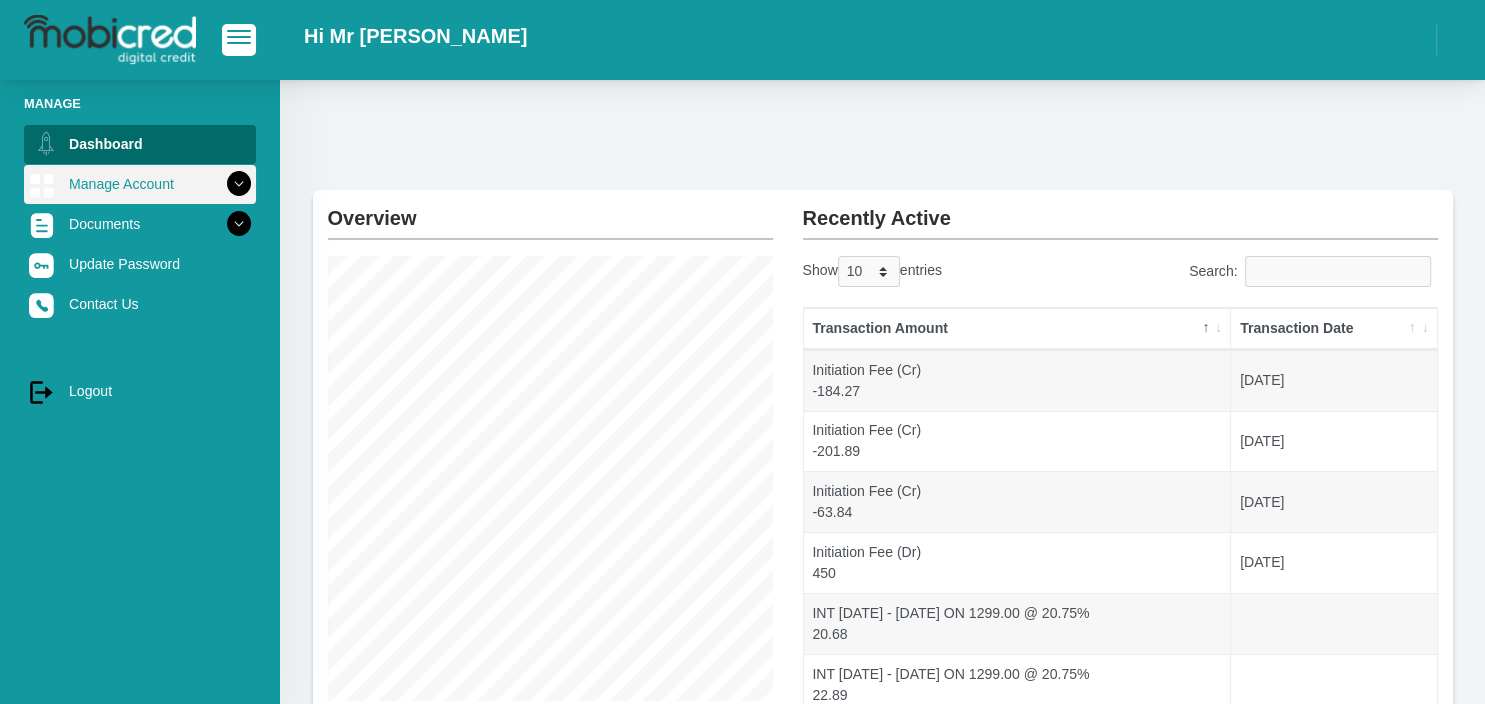 click at bounding box center [239, 184] 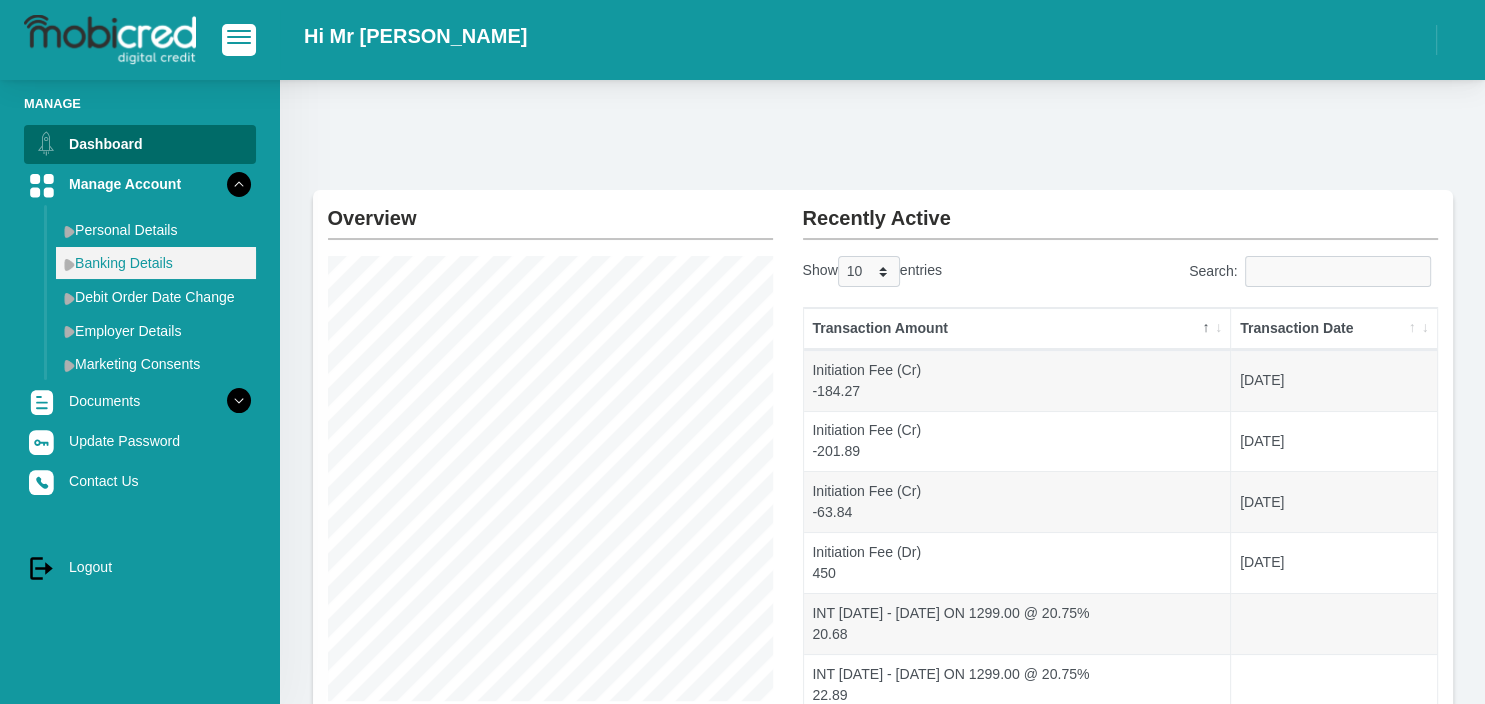 click on "Banking Details" at bounding box center [156, 263] 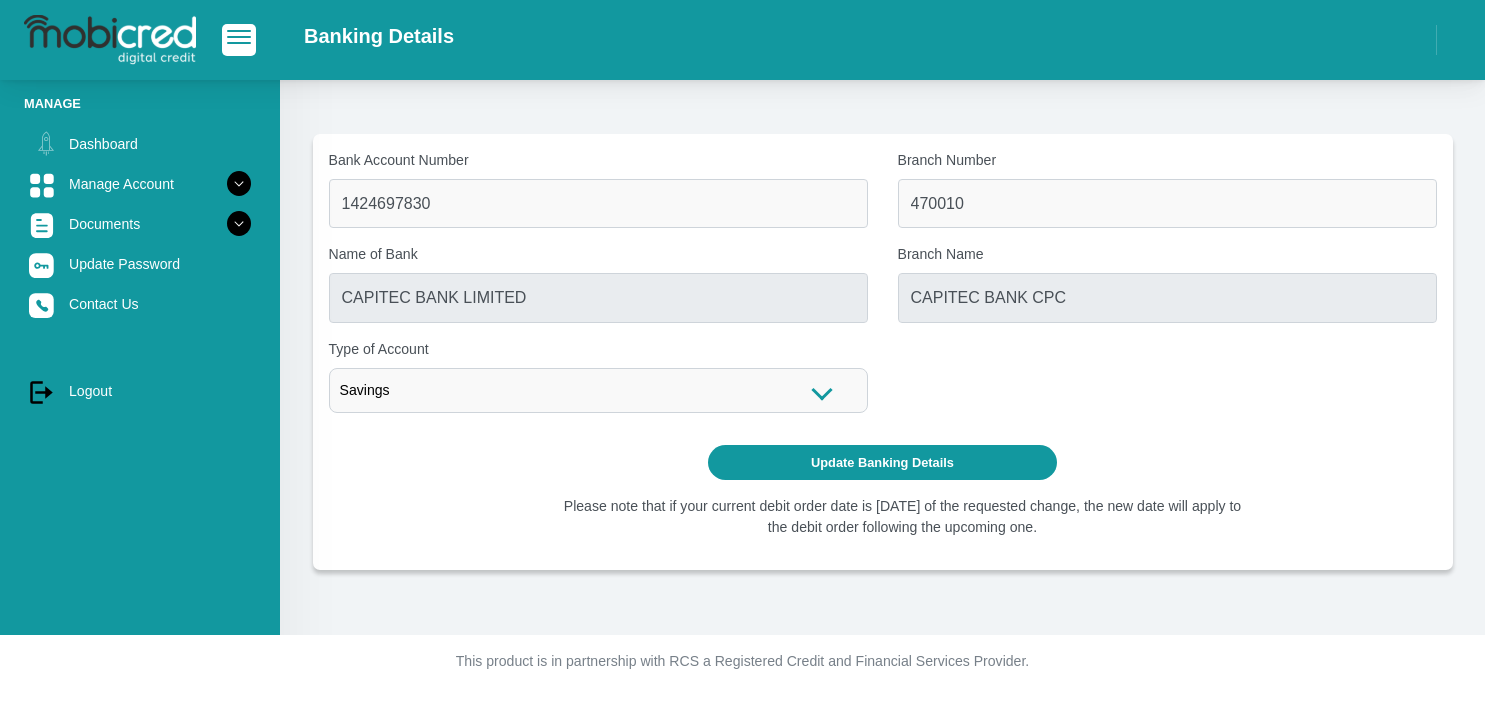 scroll, scrollTop: 0, scrollLeft: 0, axis: both 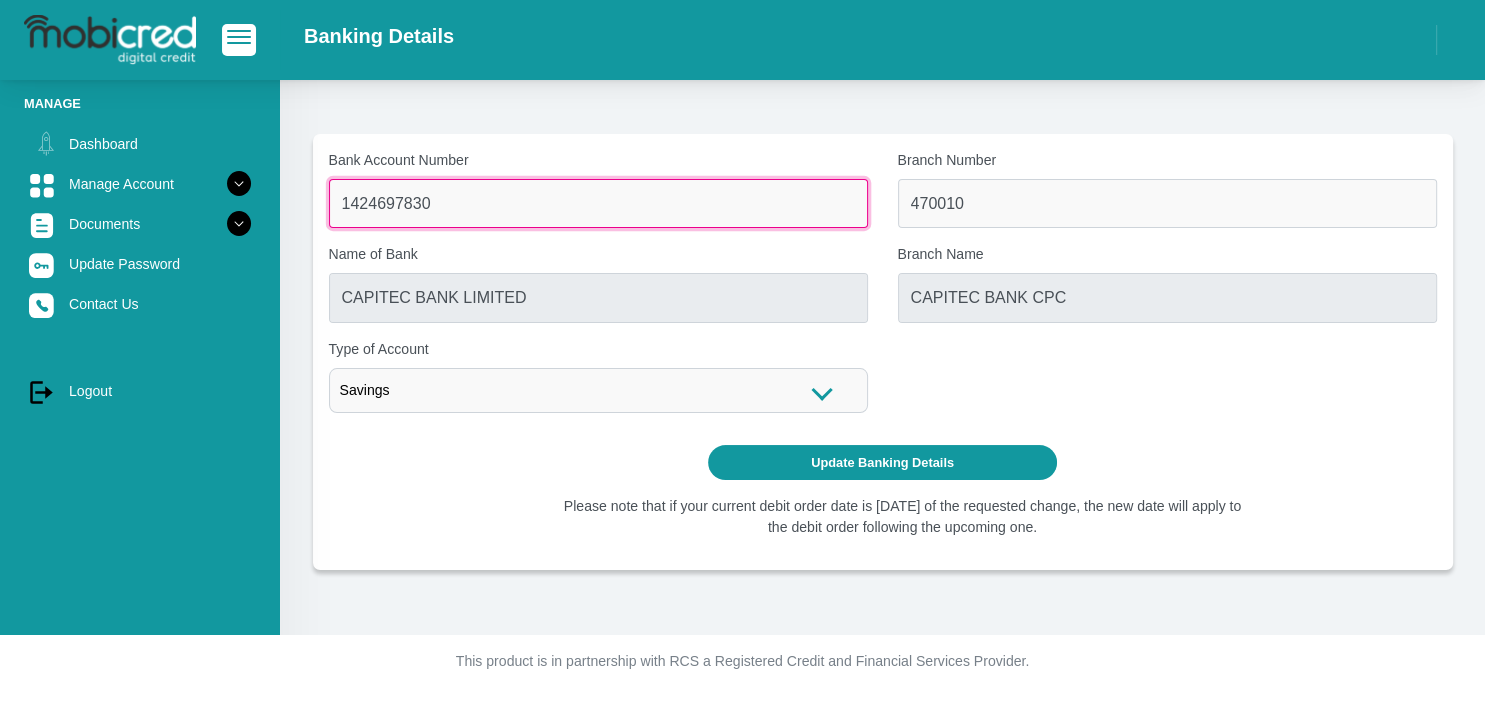 click on "1424697830" at bounding box center [598, 203] 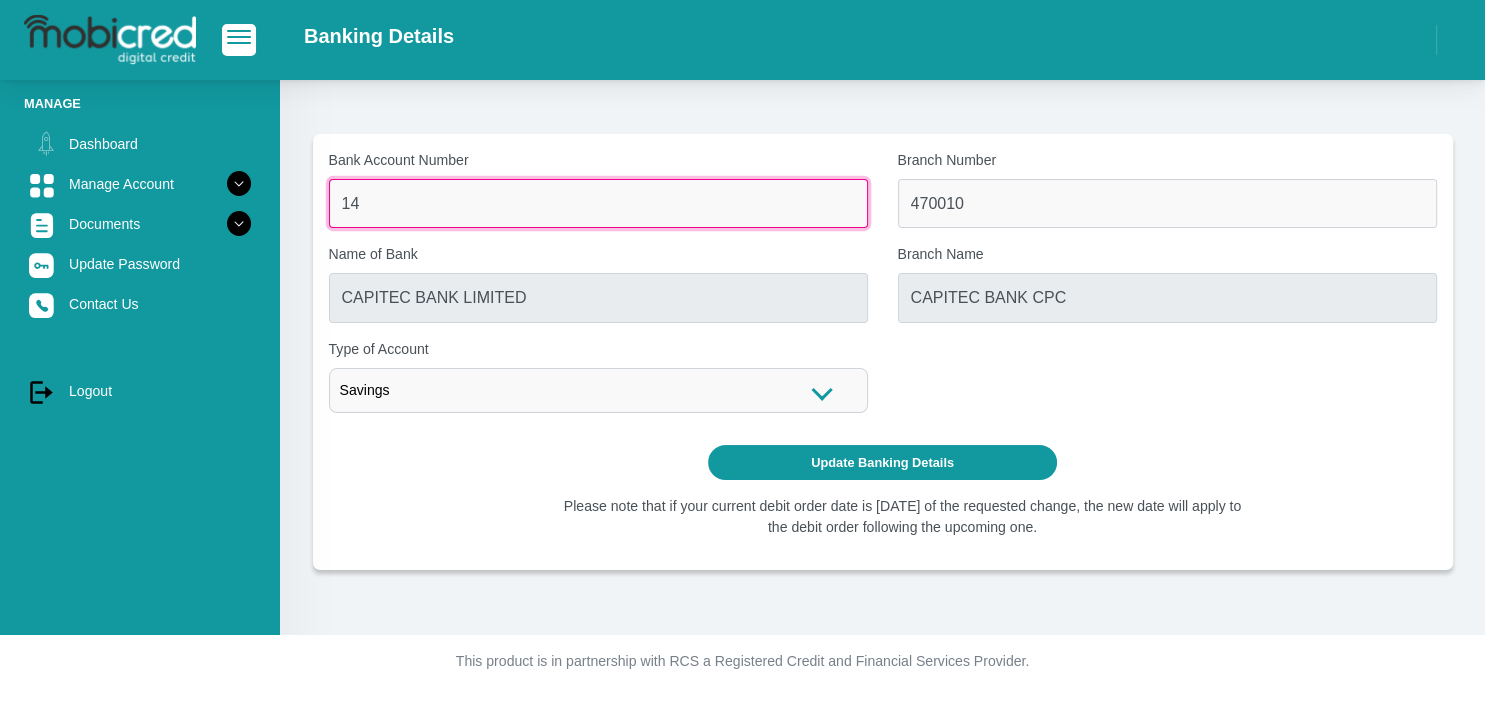type on "1" 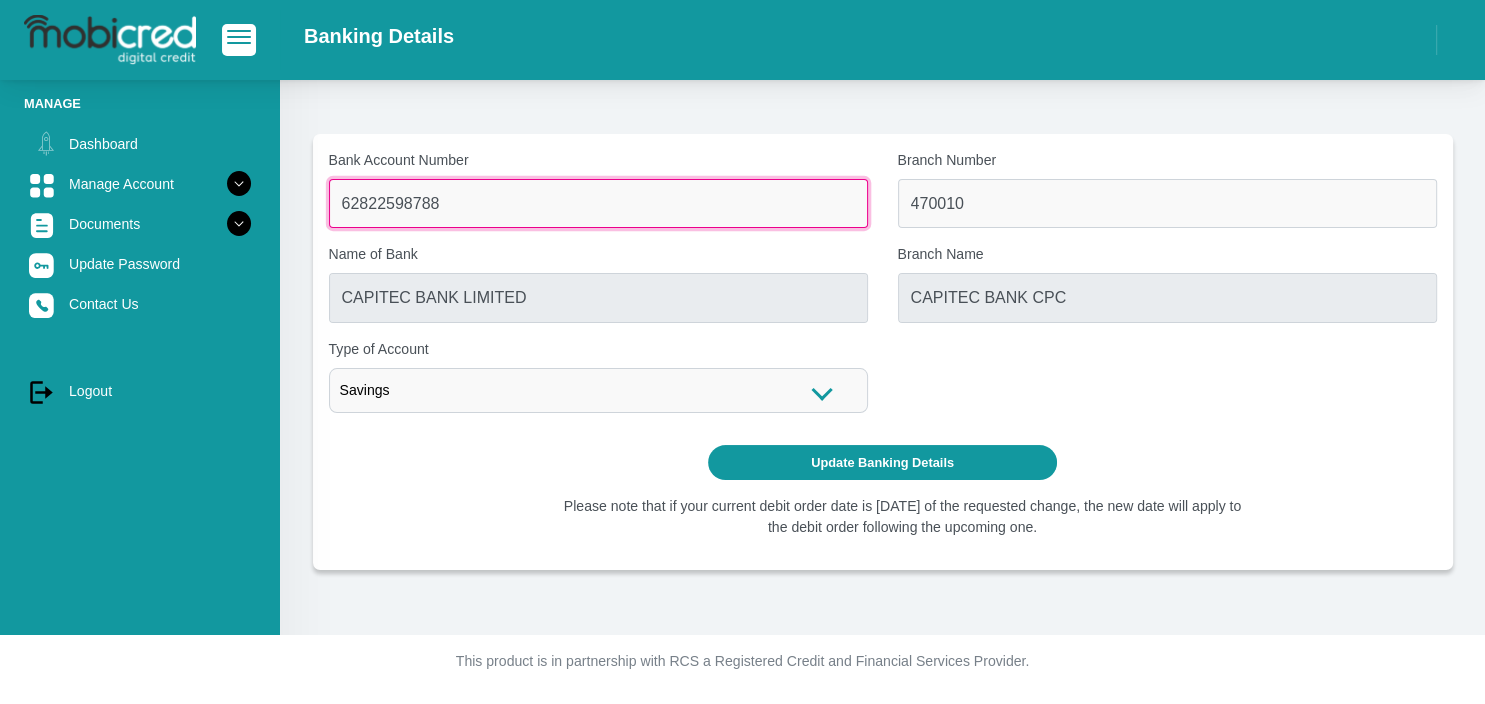 type on "62822598788" 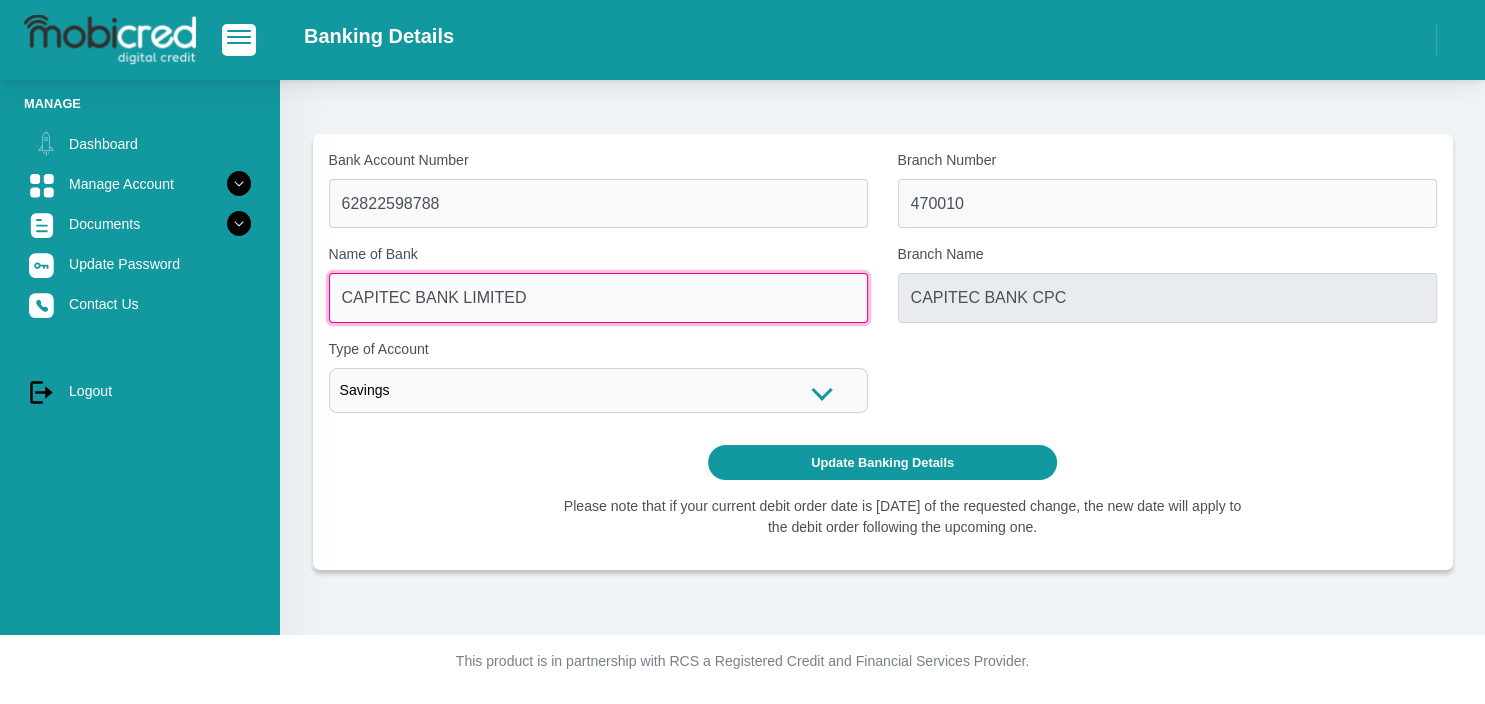 click on "CAPITEC BANK LIMITED" at bounding box center (598, 297) 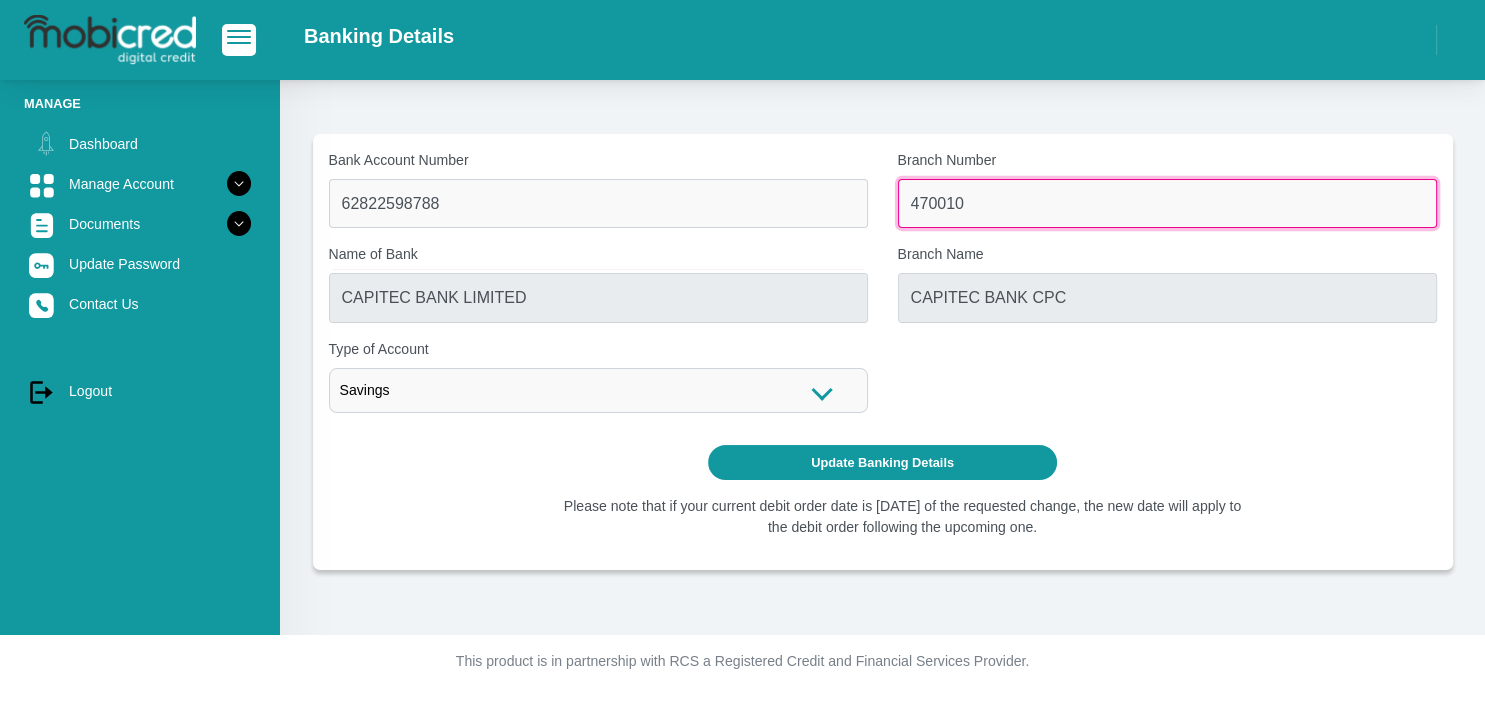click on "470010" at bounding box center (1167, 203) 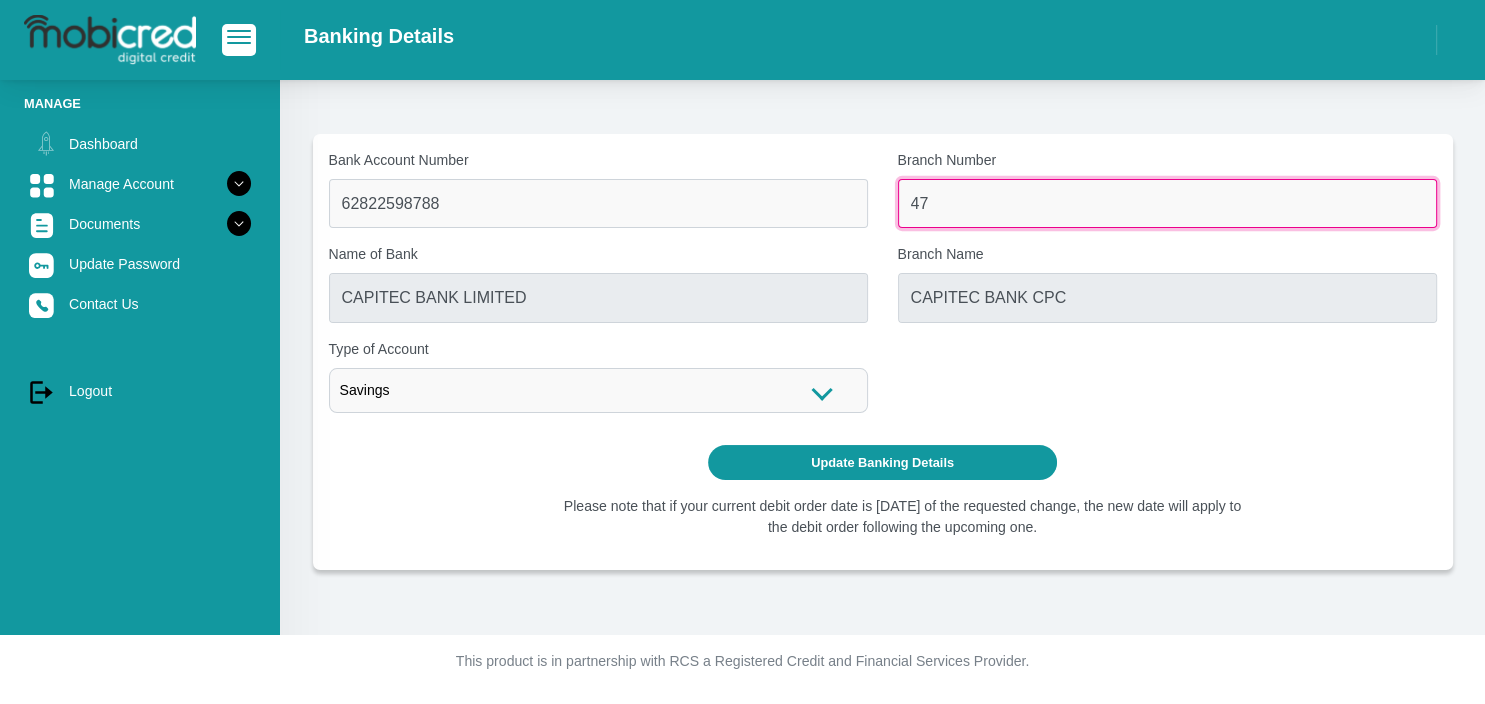 type on "4" 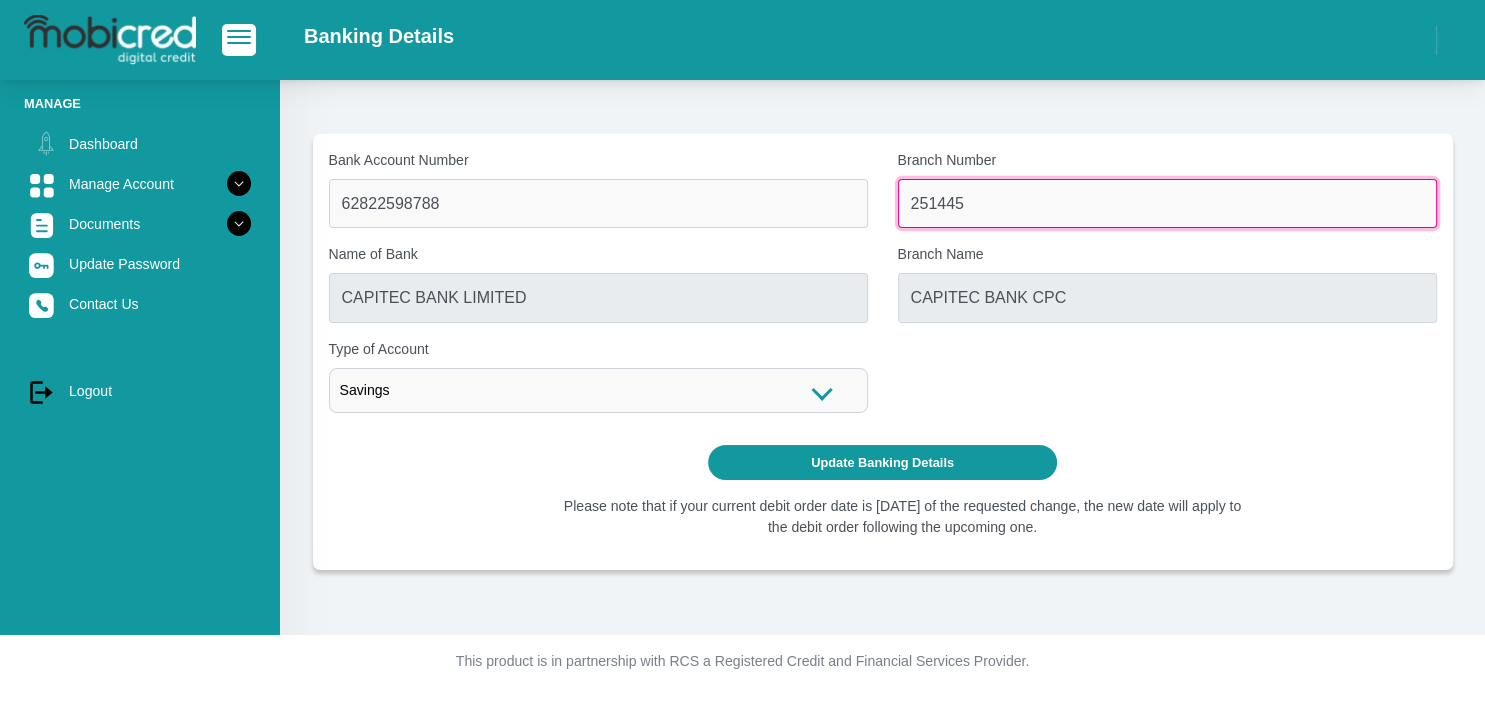 type on "251445" 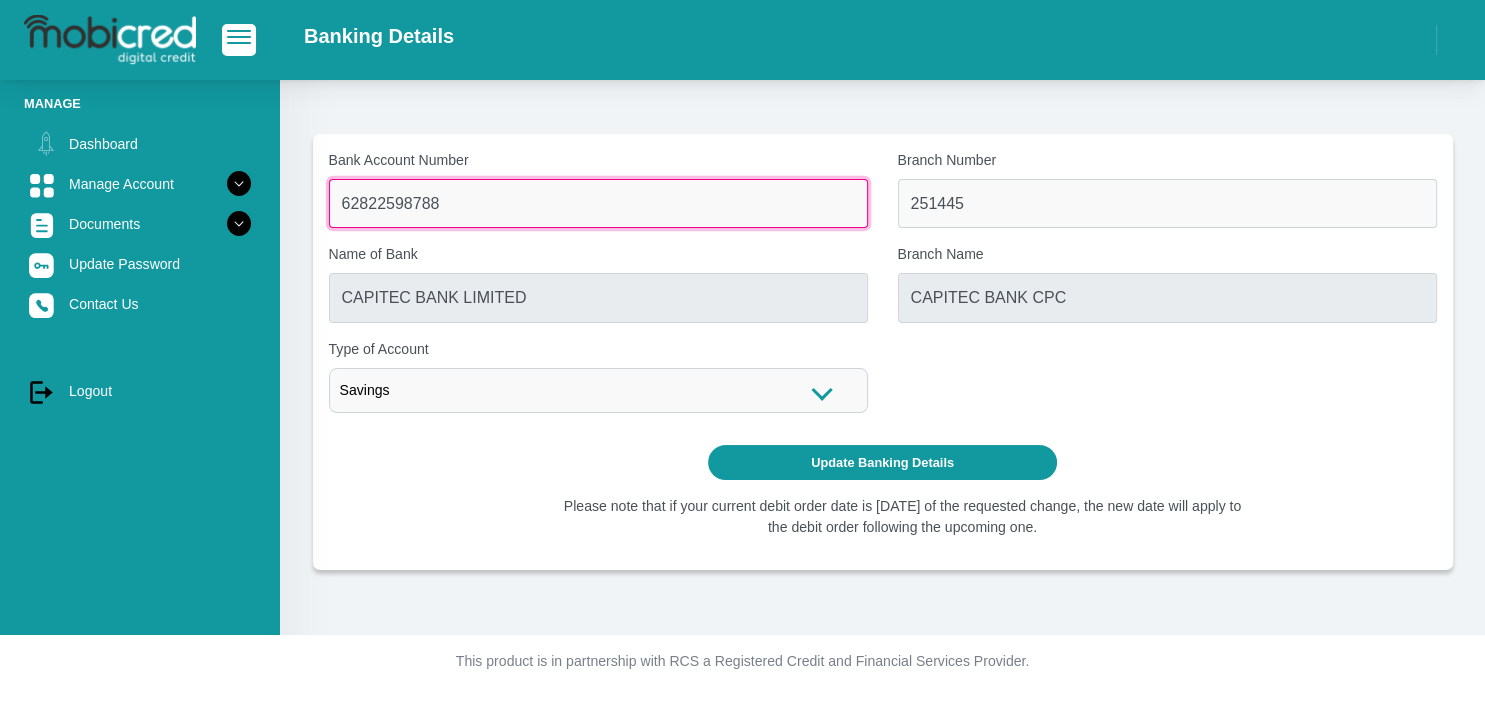 click on "62822598788" at bounding box center [598, 203] 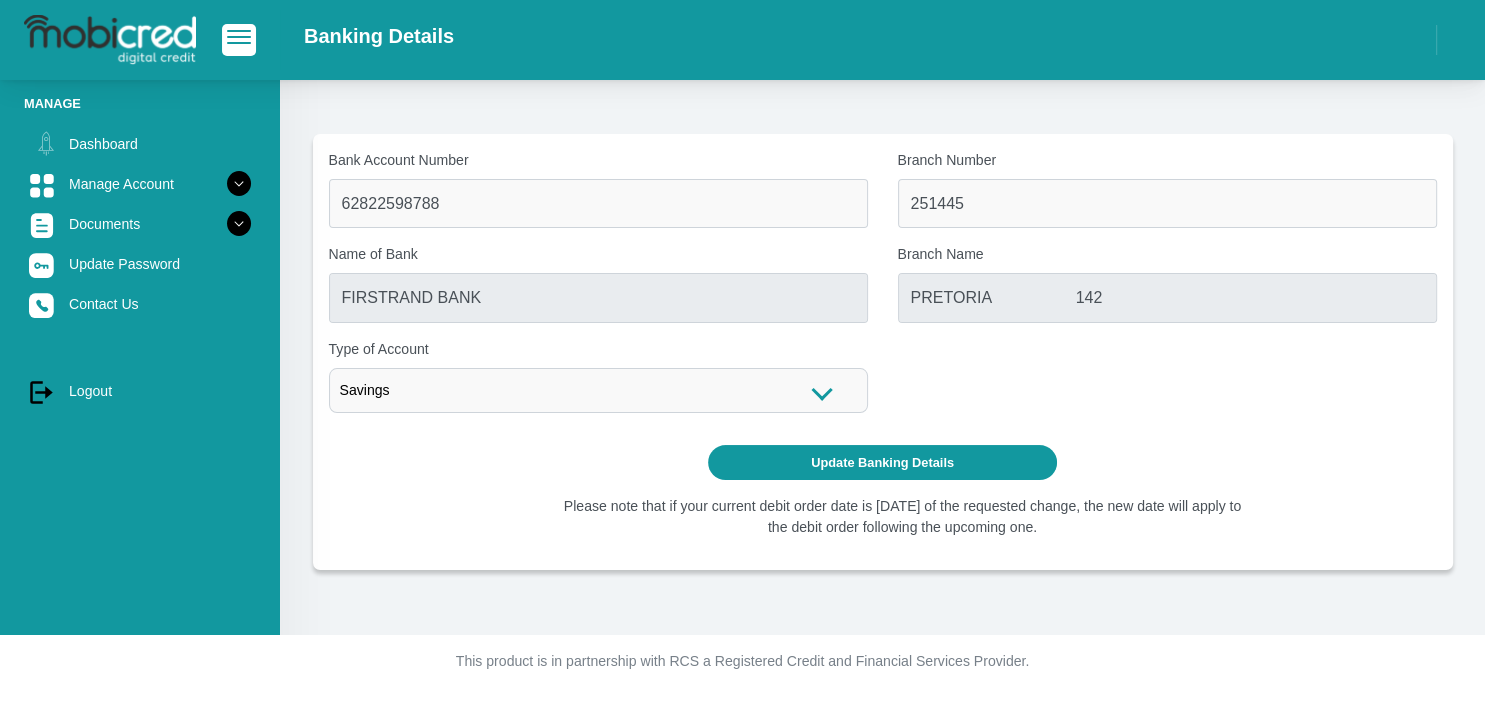 click on "Savings" at bounding box center [598, 390] 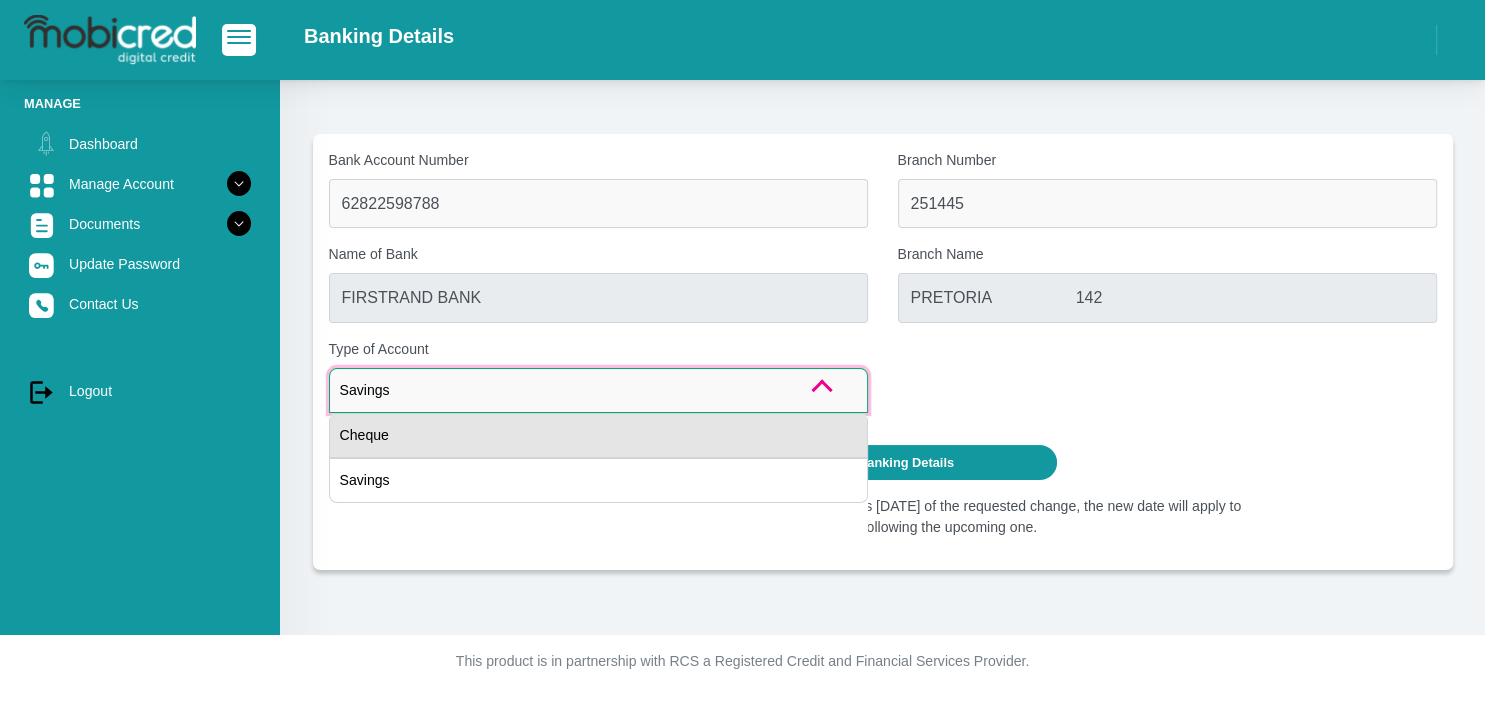 click on "Cheque" at bounding box center [598, 435] 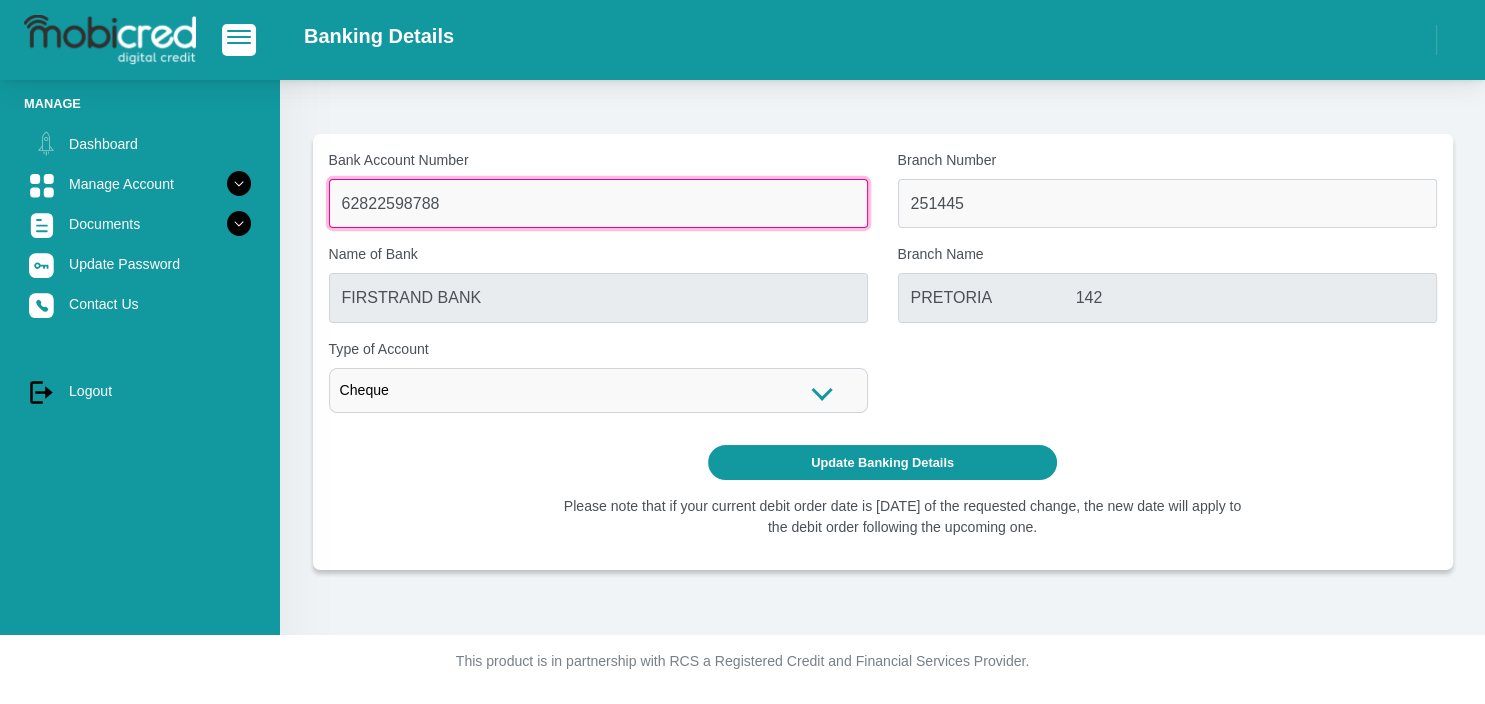 click on "62822598788" at bounding box center [598, 203] 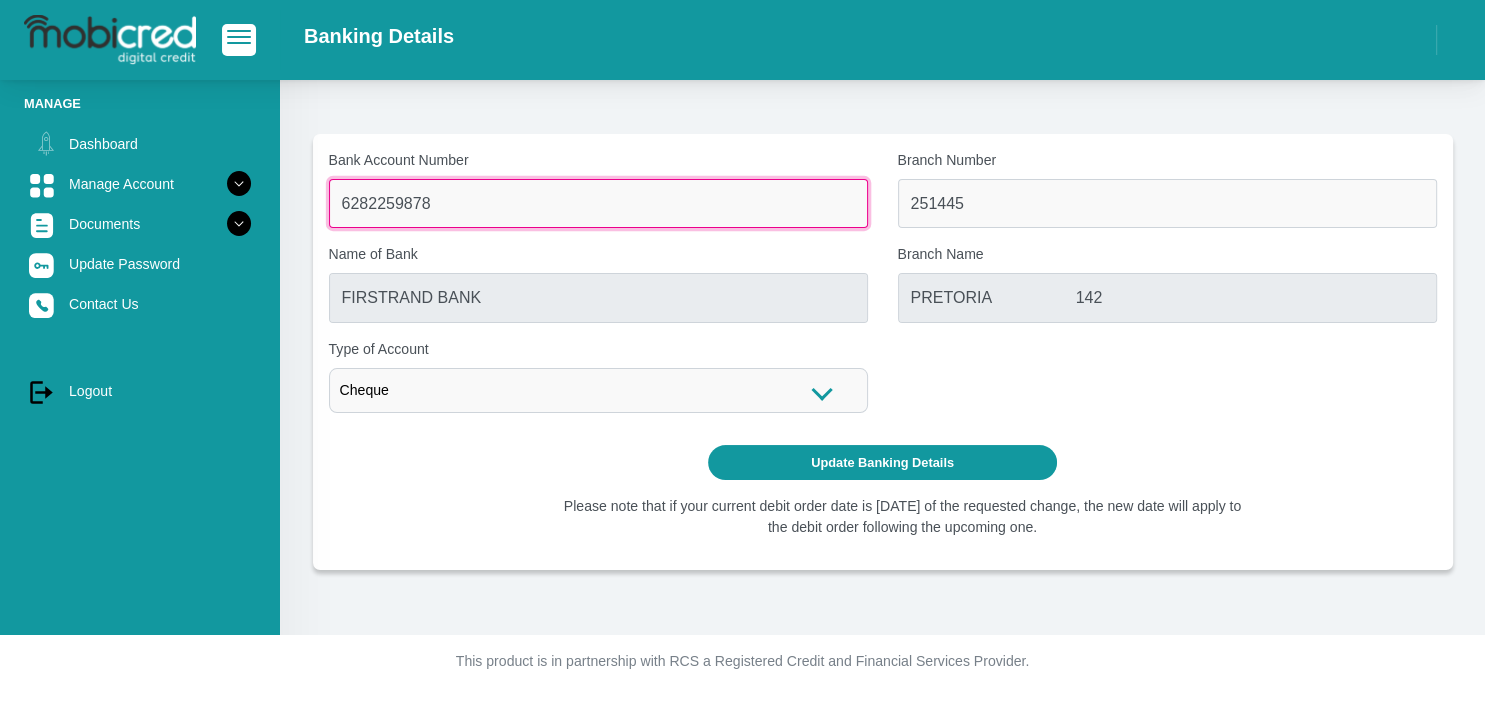 type on "62822598788" 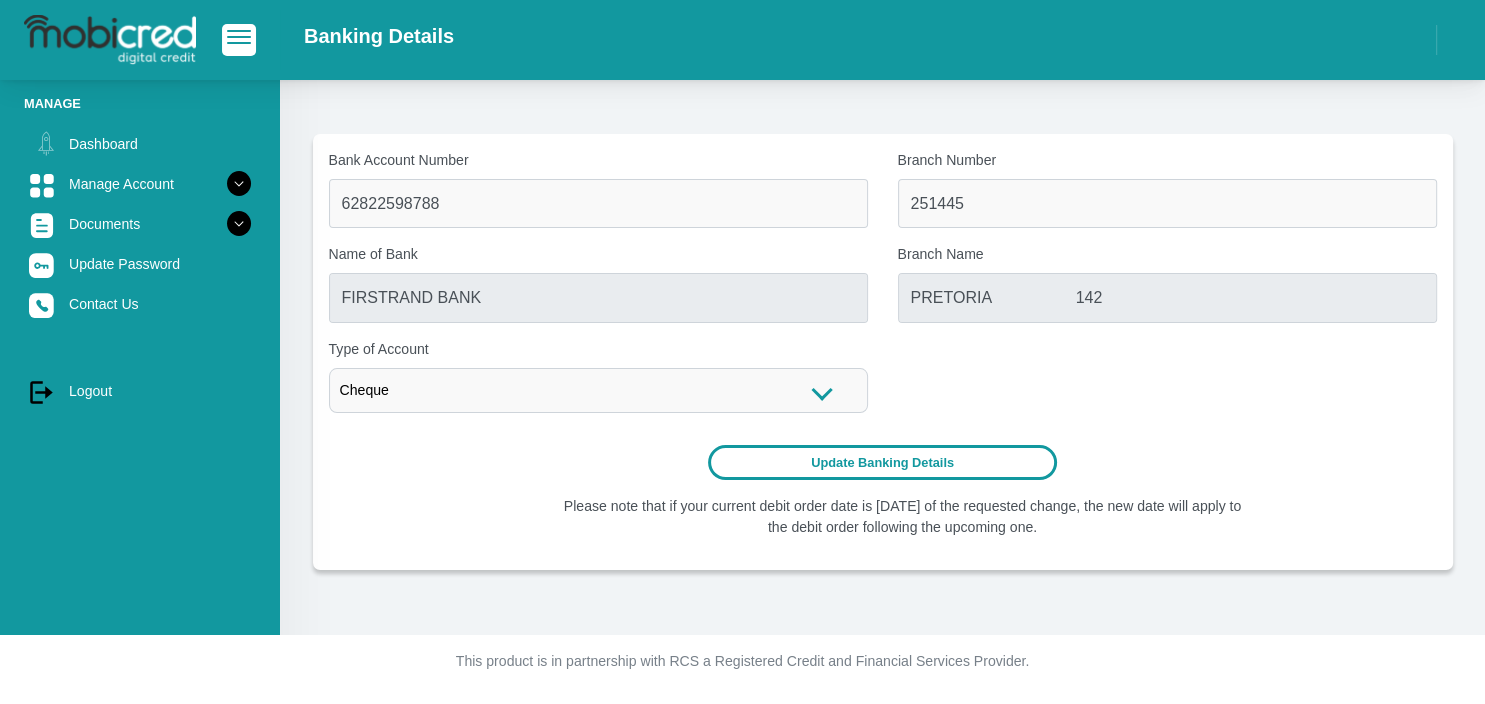 click on "Update Banking Details" at bounding box center [882, 462] 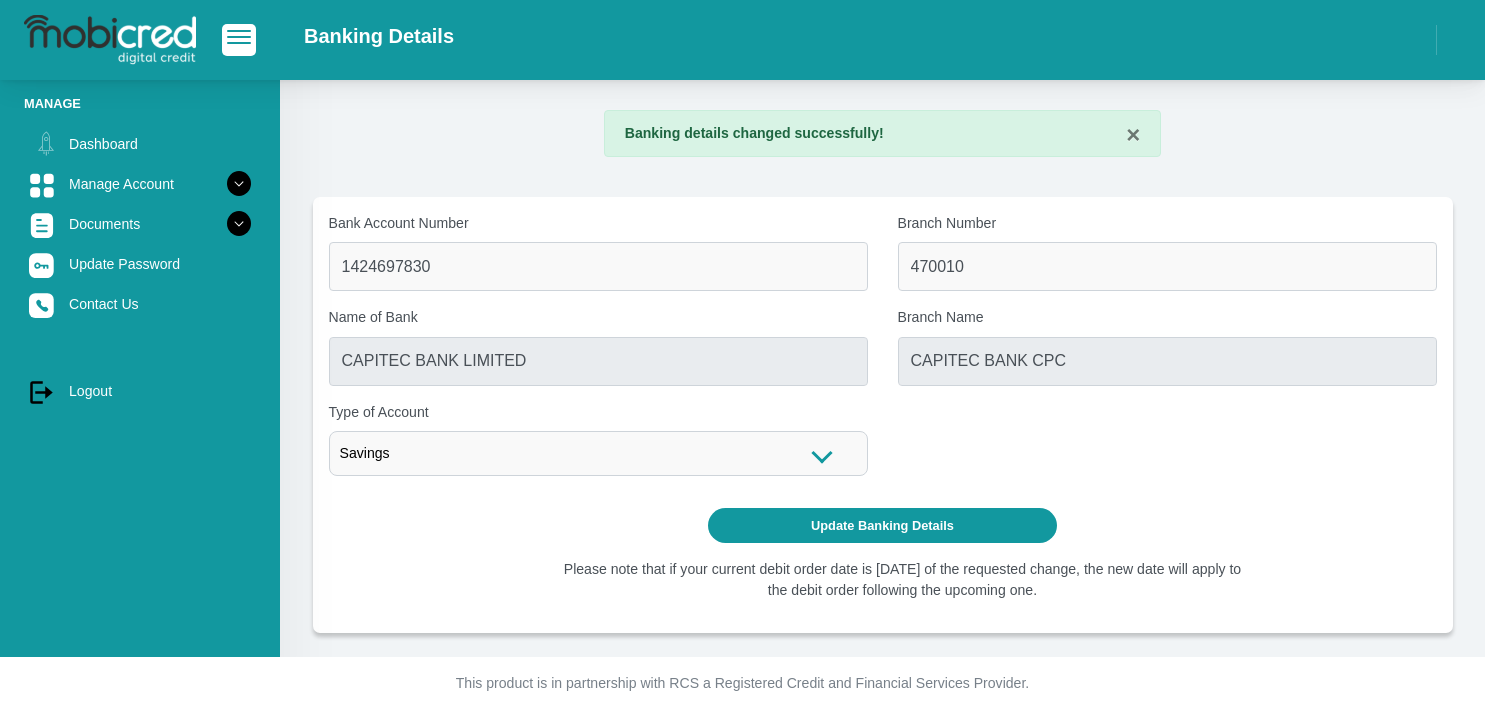 scroll, scrollTop: 0, scrollLeft: 0, axis: both 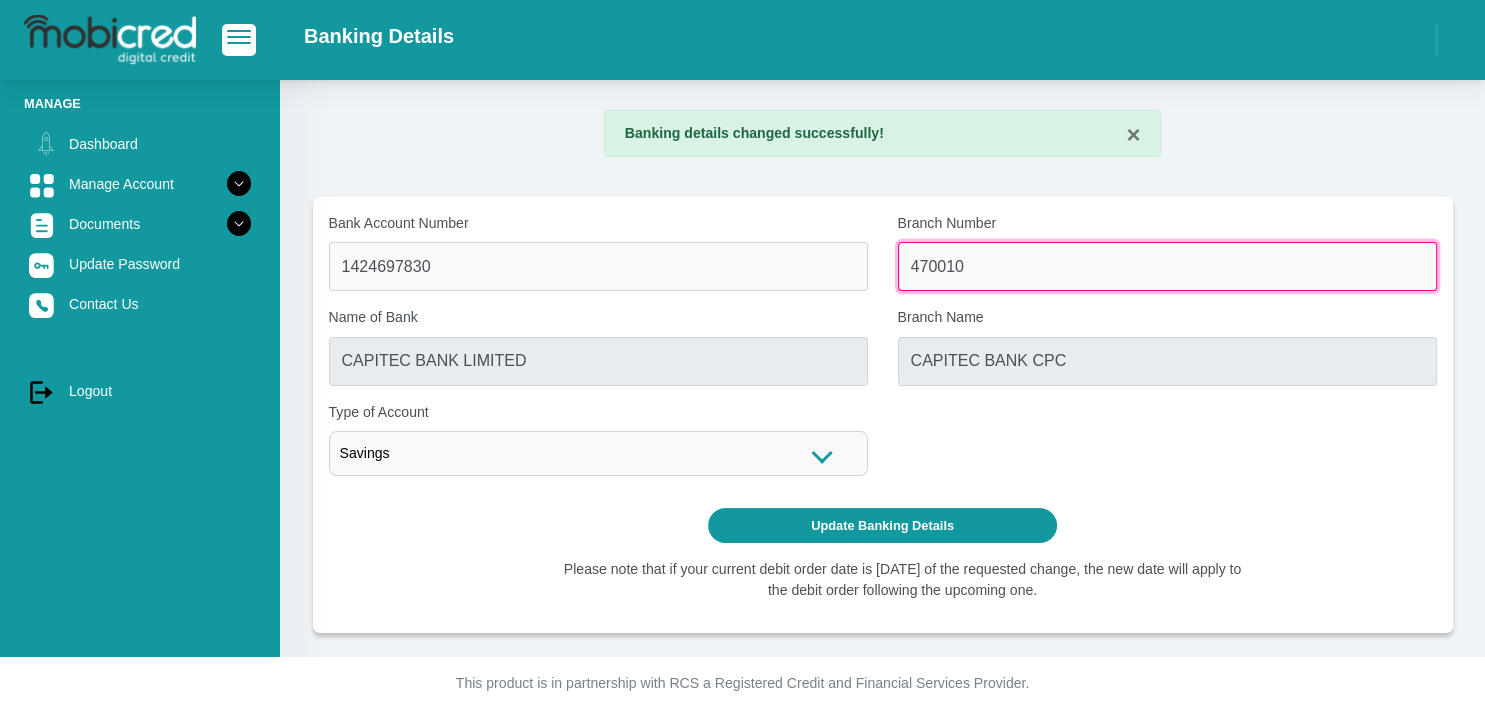 click on "470010" at bounding box center [1167, 266] 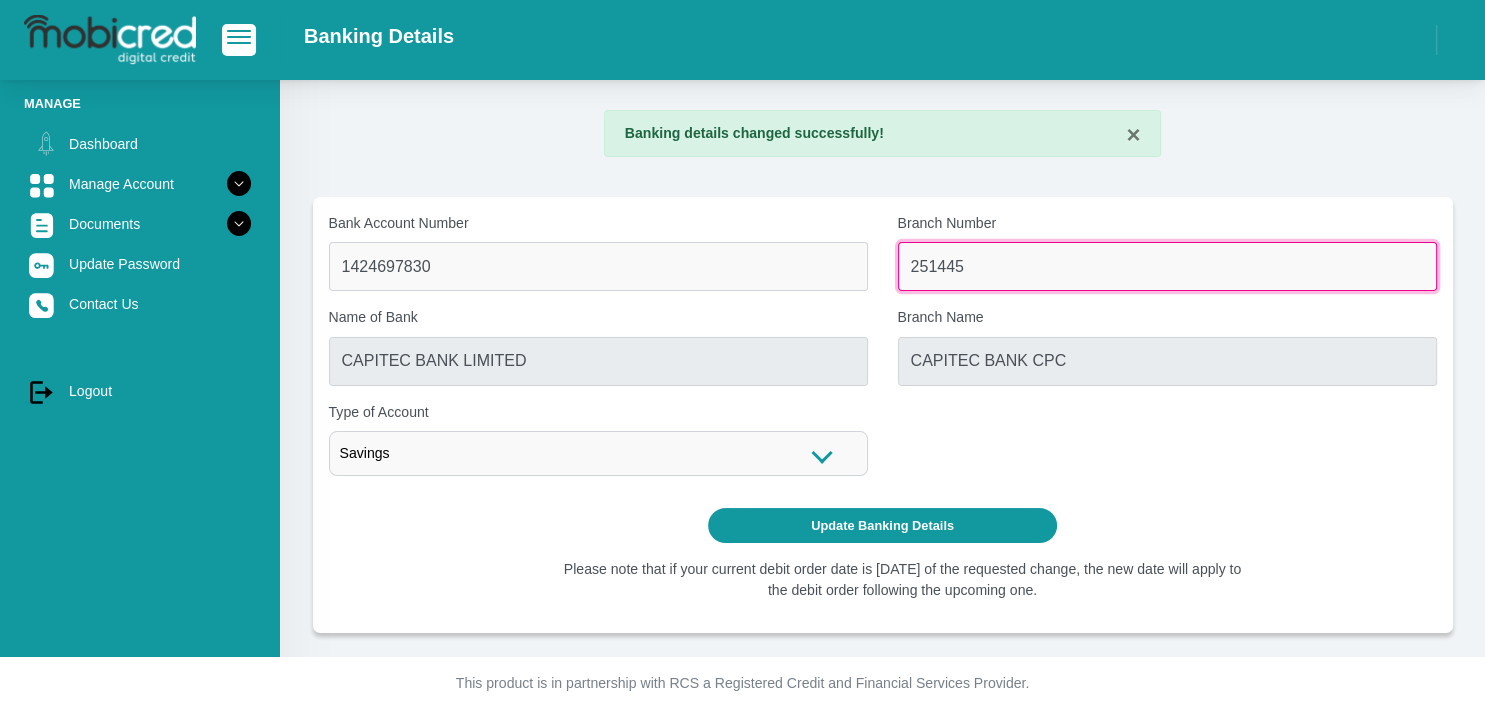 type on "251445" 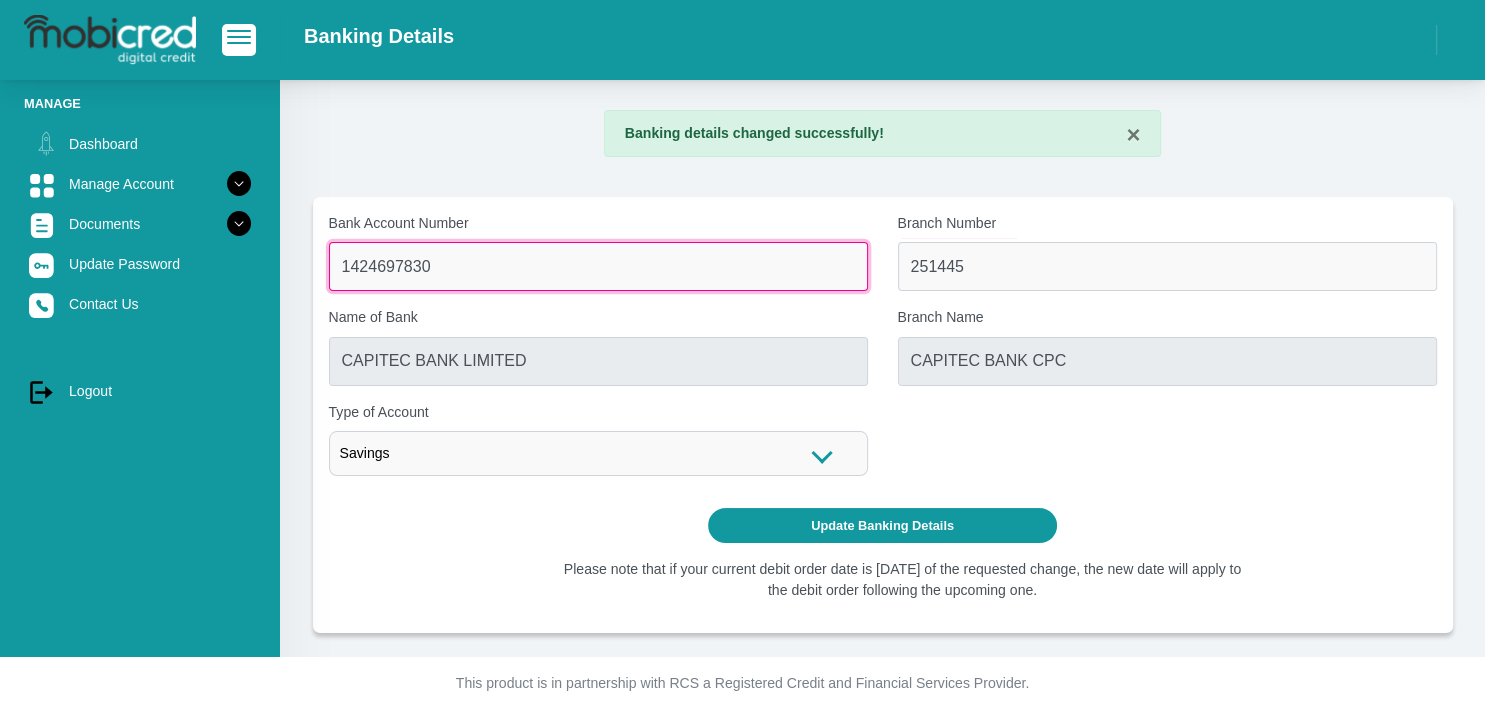 click on "1424697830" at bounding box center (598, 266) 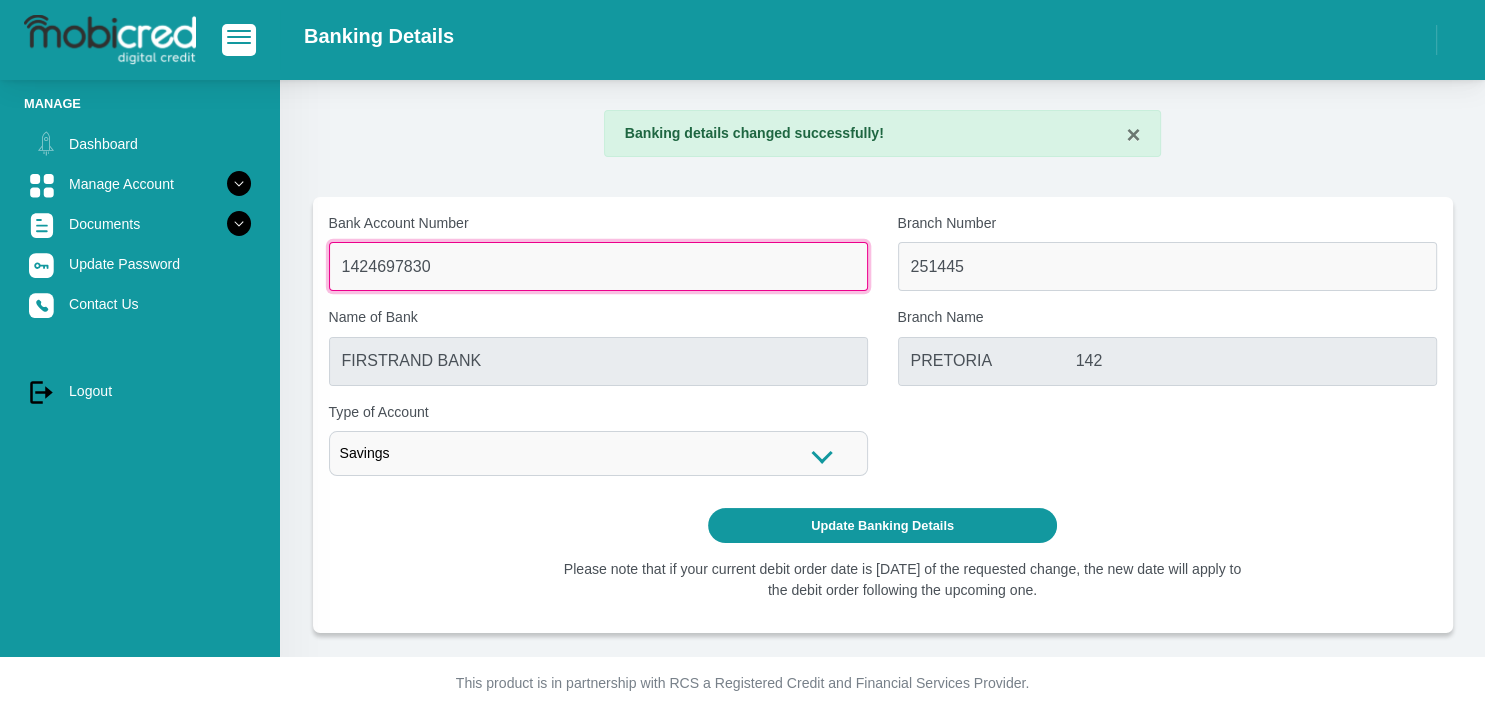 click on "1424697830" at bounding box center (598, 266) 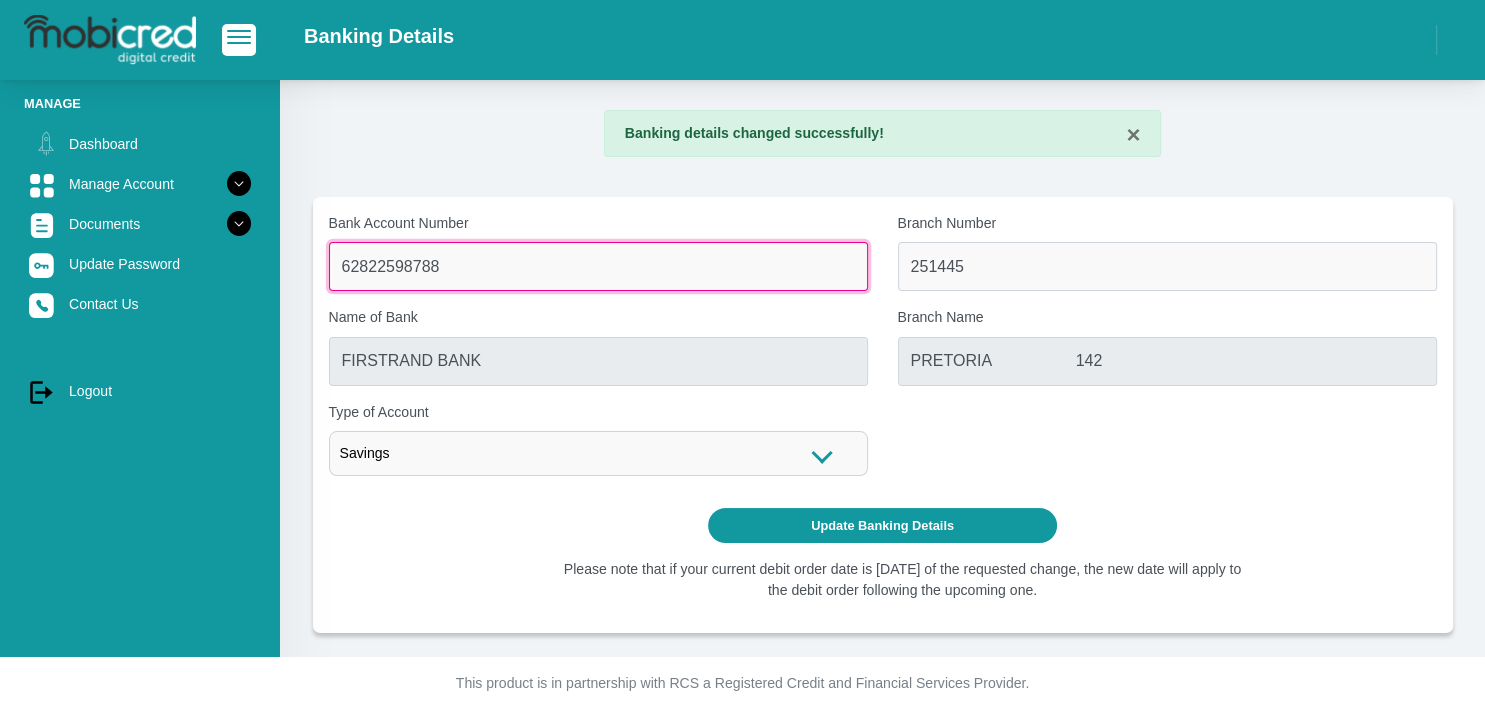 type on "62822598788" 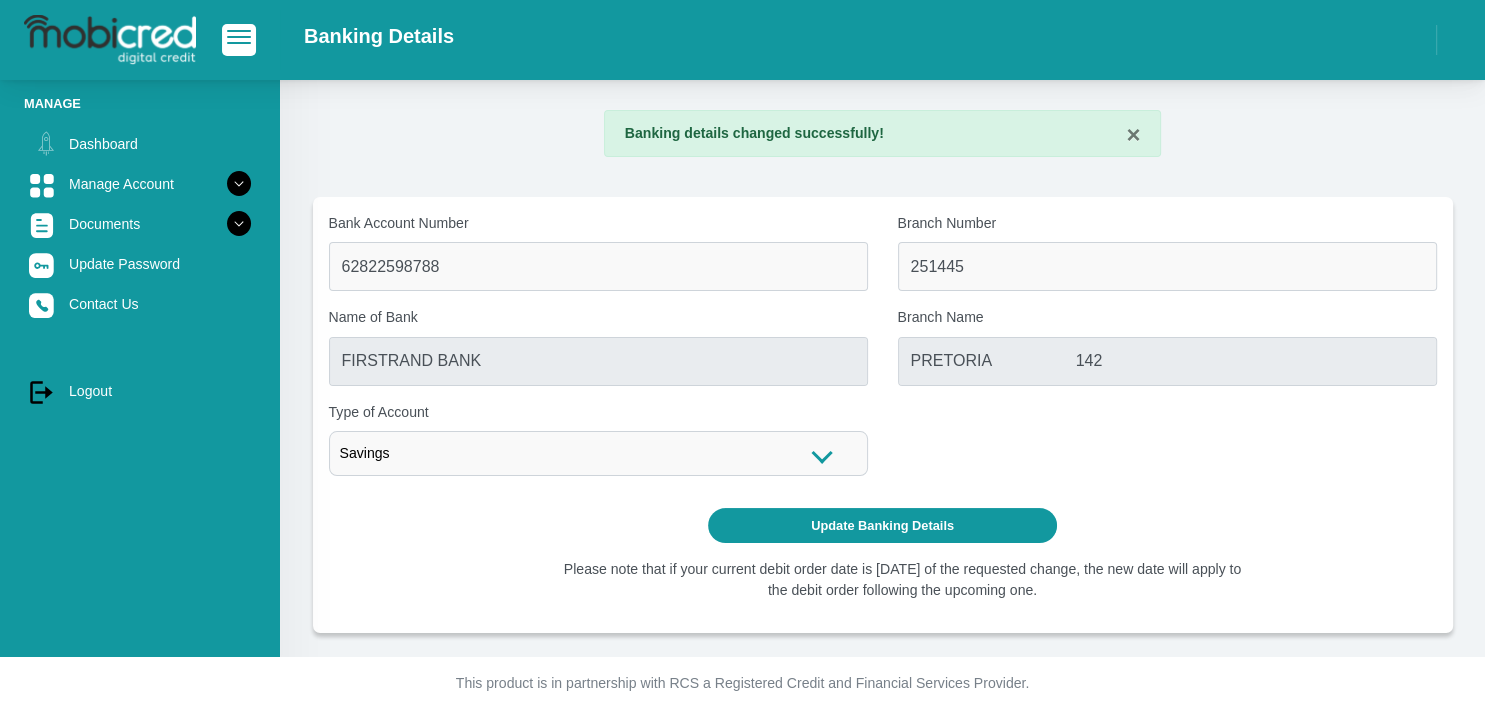 click on "Savings" at bounding box center (598, 453) 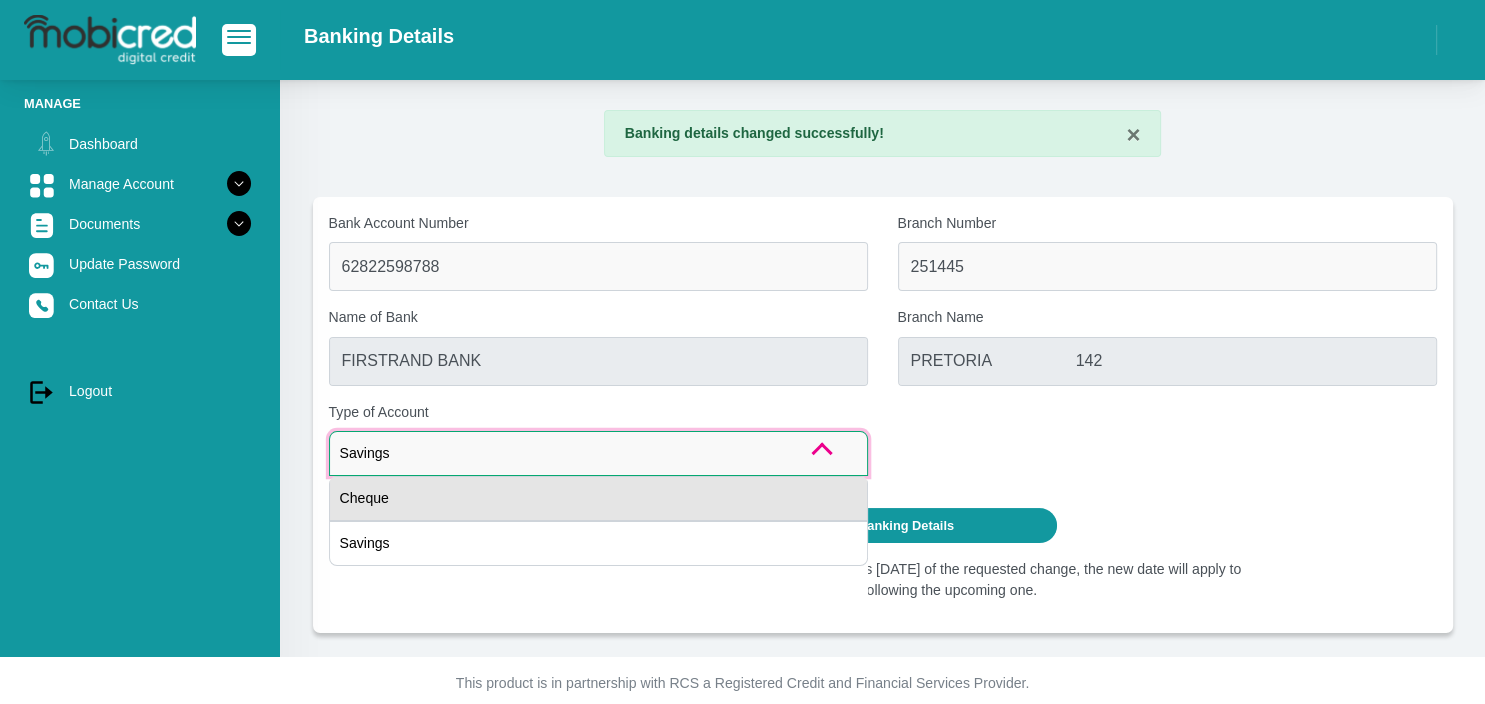 click on "Cheque" at bounding box center [598, 498] 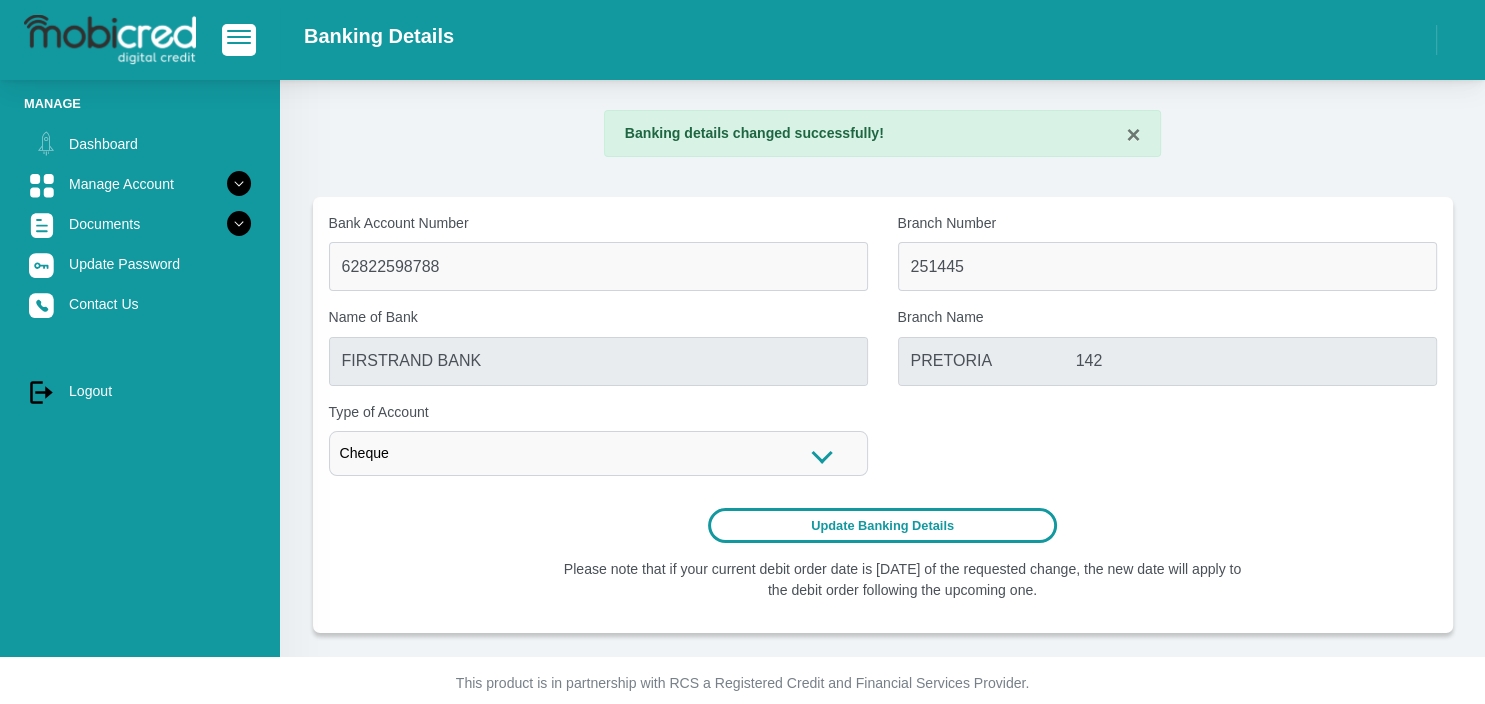 click on "Update Banking Details" at bounding box center [882, 525] 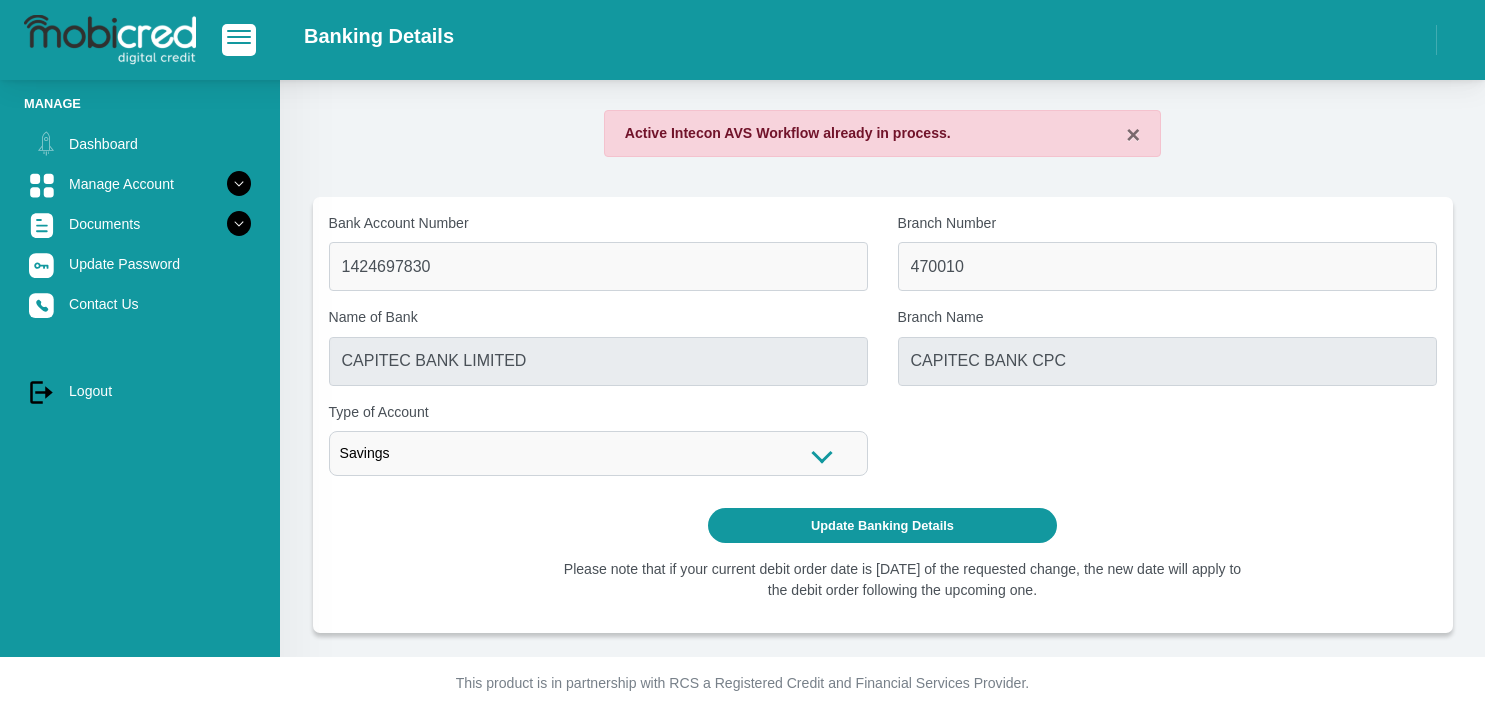 scroll, scrollTop: 0, scrollLeft: 0, axis: both 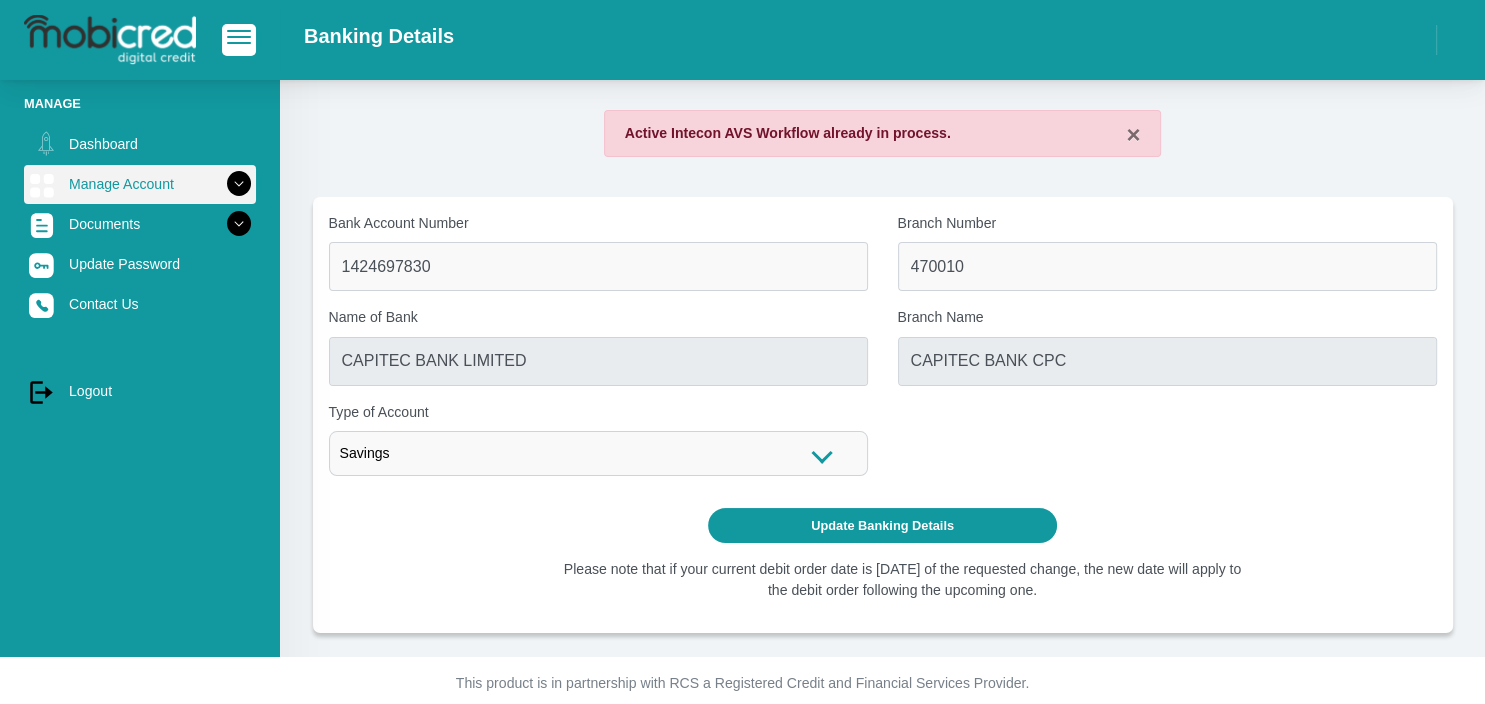 click at bounding box center [239, 184] 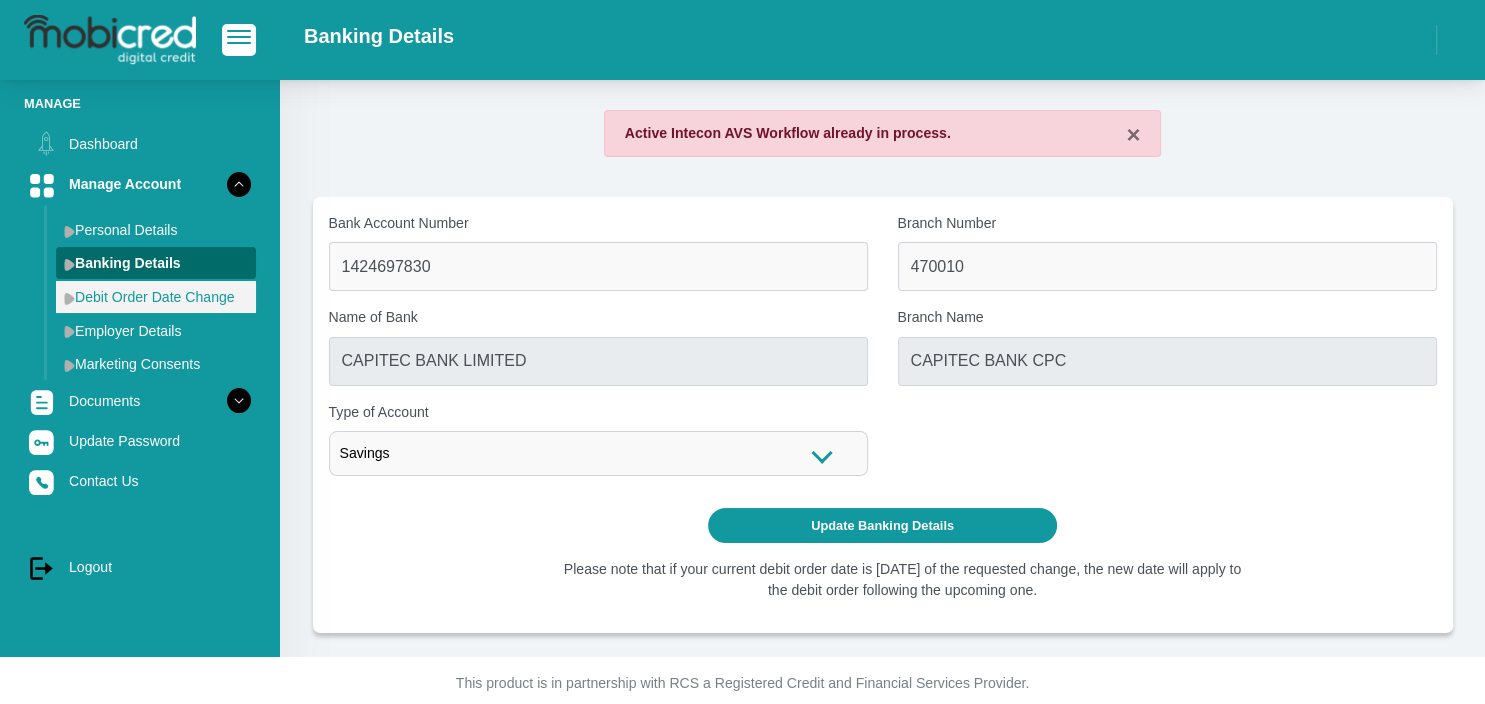 click on "Debit Order Date Change" at bounding box center (156, 297) 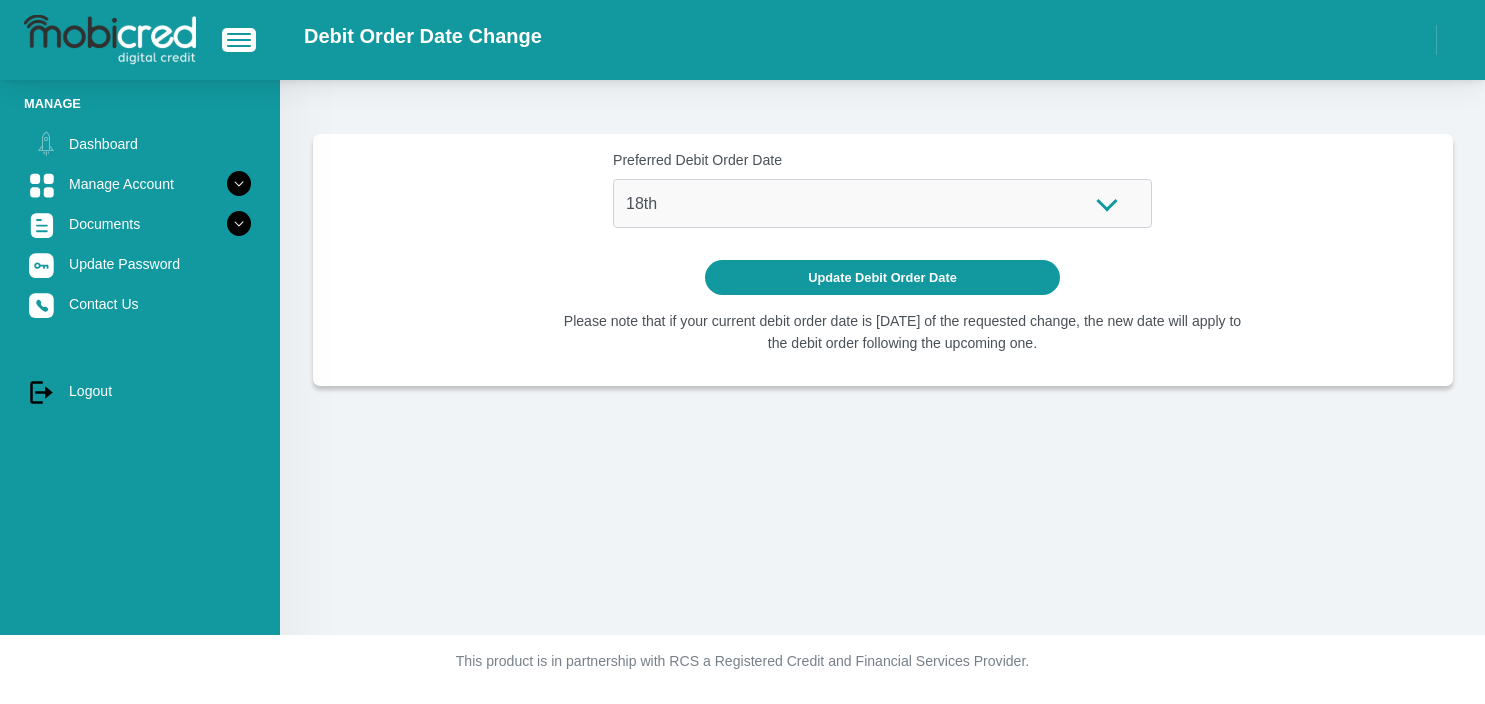 scroll, scrollTop: 0, scrollLeft: 0, axis: both 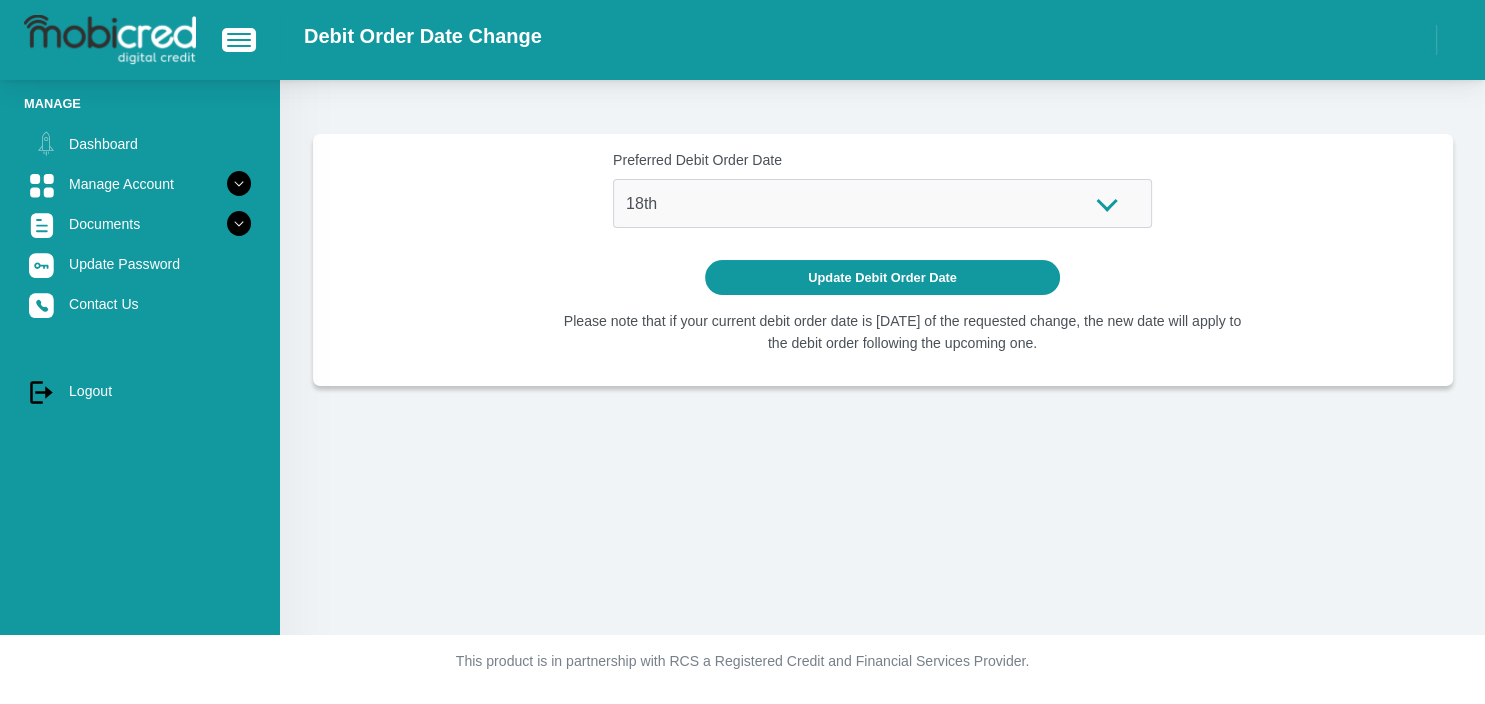 click on "Preferred Debit Order Date
1st
2nd
3rd
4th
5th
7th
18th
19th
20th
21st
22nd
23rd
24th
25th
26th
27th
28th
29th
30th" at bounding box center [882, 189] 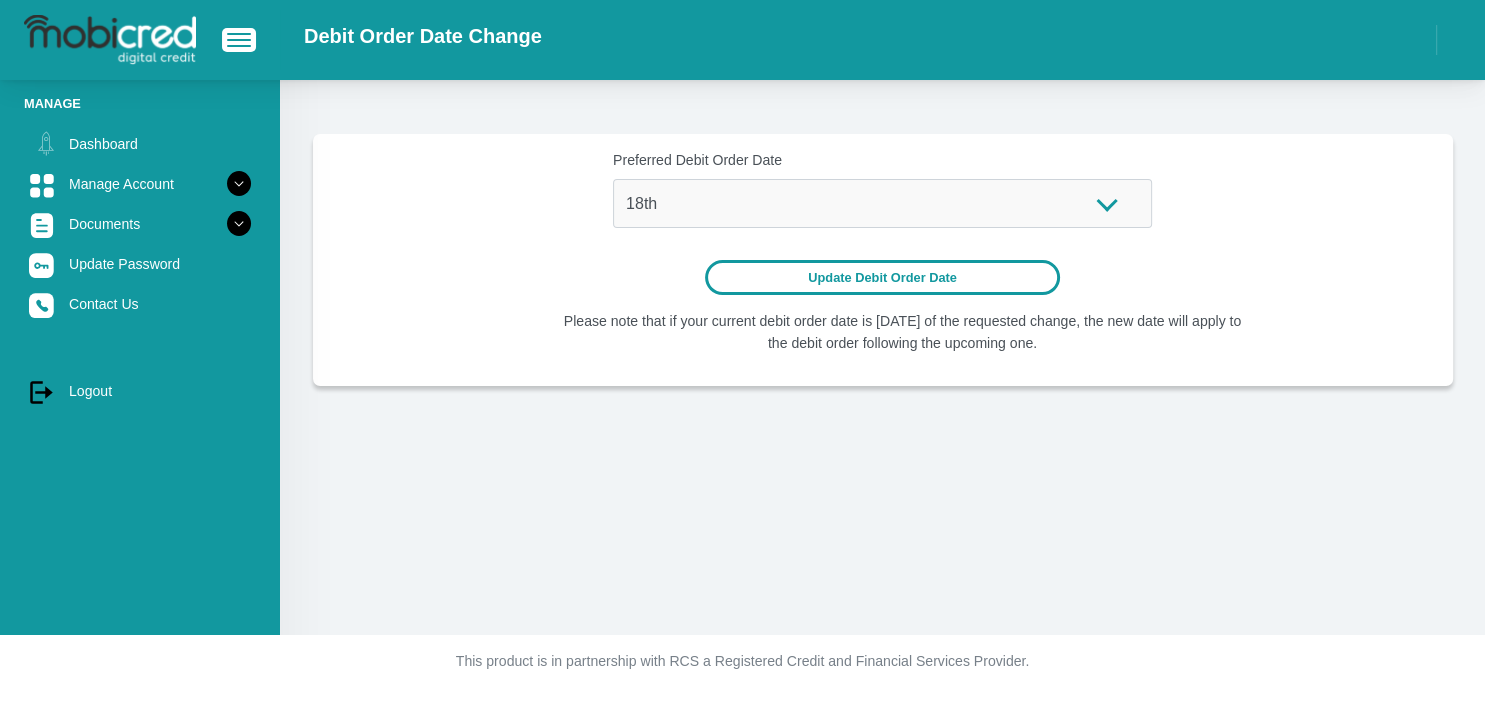 click on "Update Debit Order Date" at bounding box center (882, 277) 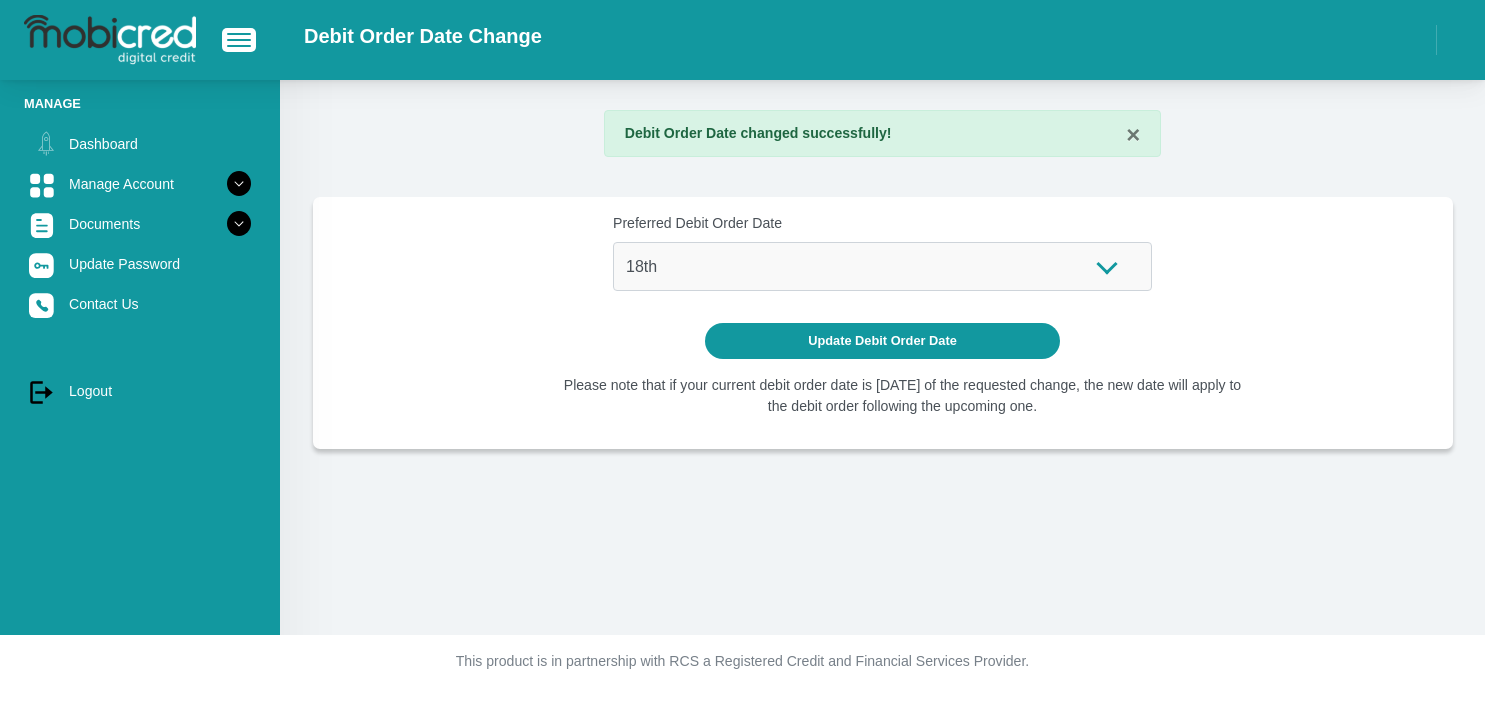 scroll, scrollTop: 0, scrollLeft: 0, axis: both 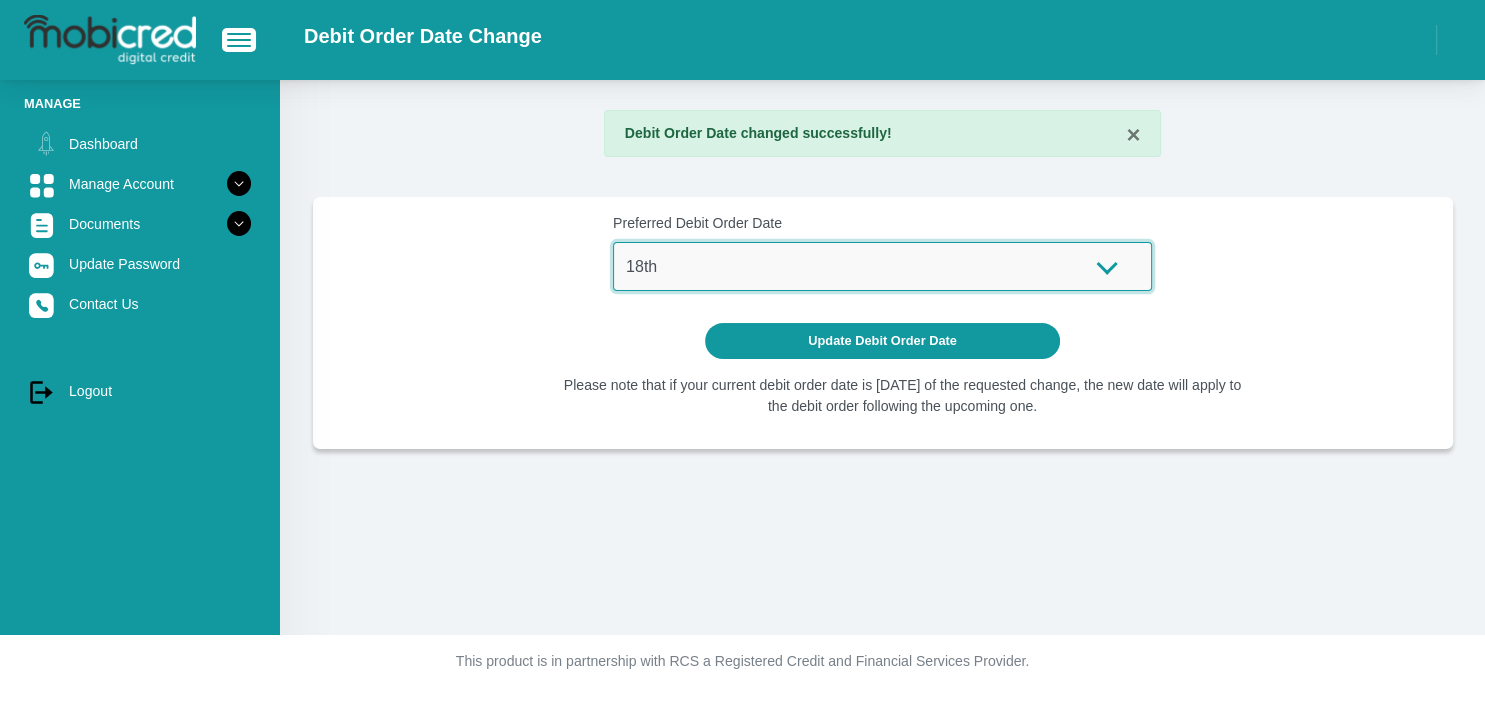 click on "1st
2nd
3rd
4th
5th
7th
18th
19th
20th
21st
22nd
23rd
24th
25th
26th
27th
28th
29th
30th" at bounding box center [882, 266] 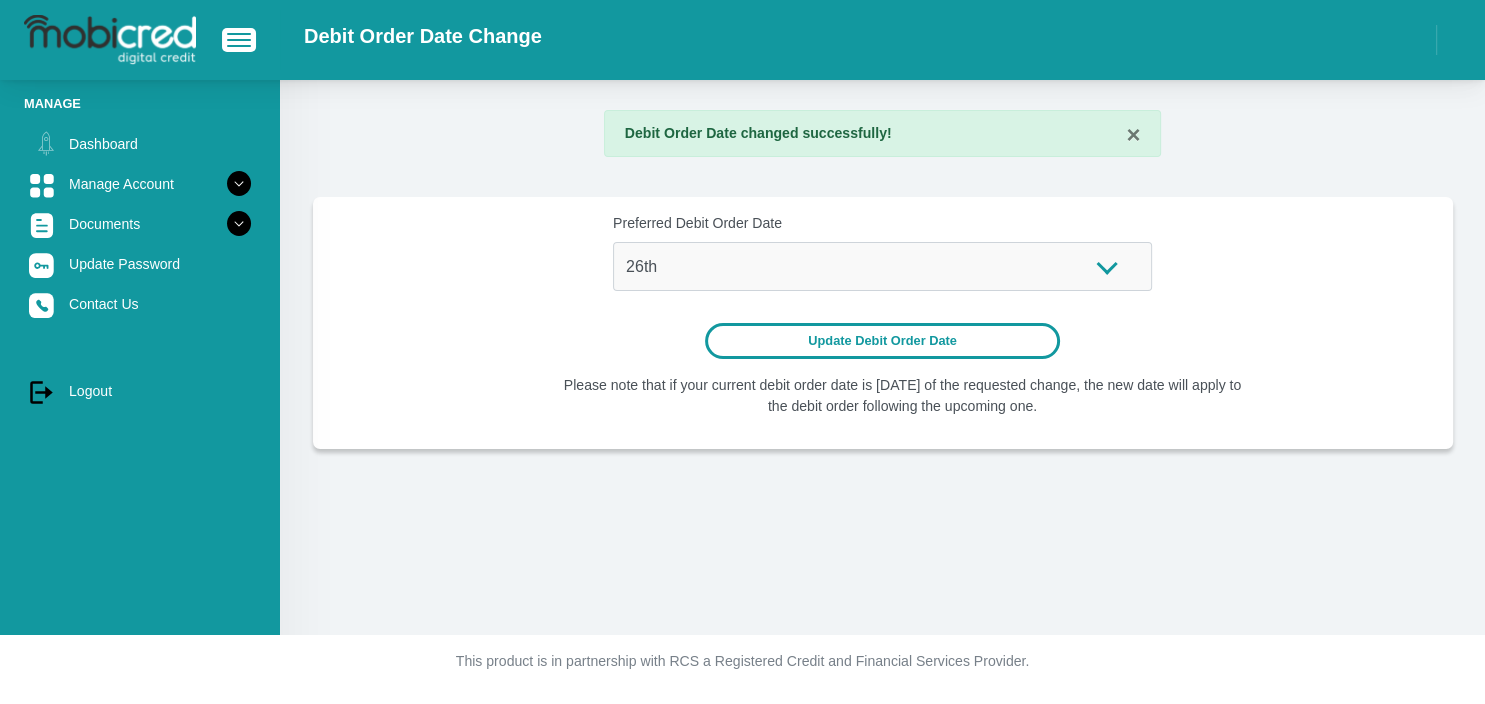 click on "Update Debit Order Date" at bounding box center (882, 340) 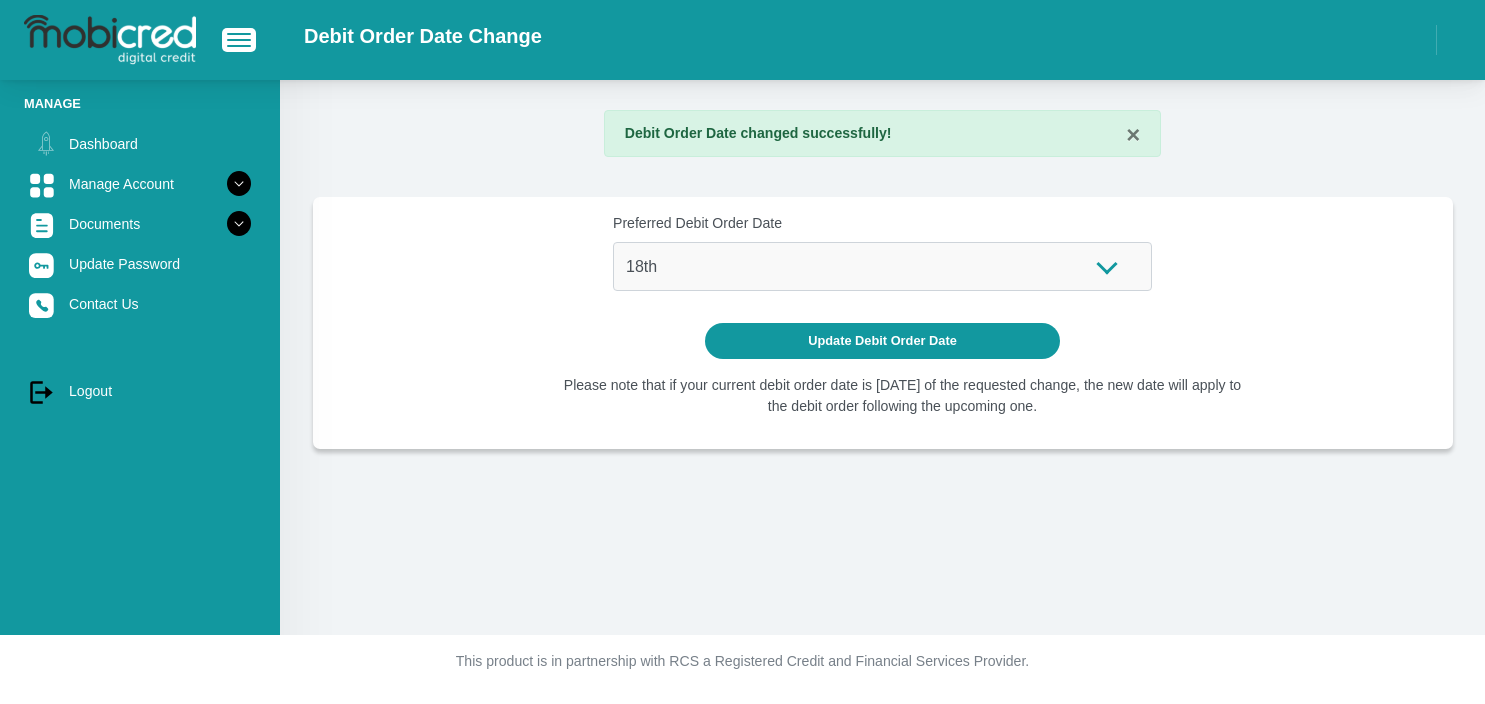 scroll, scrollTop: 0, scrollLeft: 0, axis: both 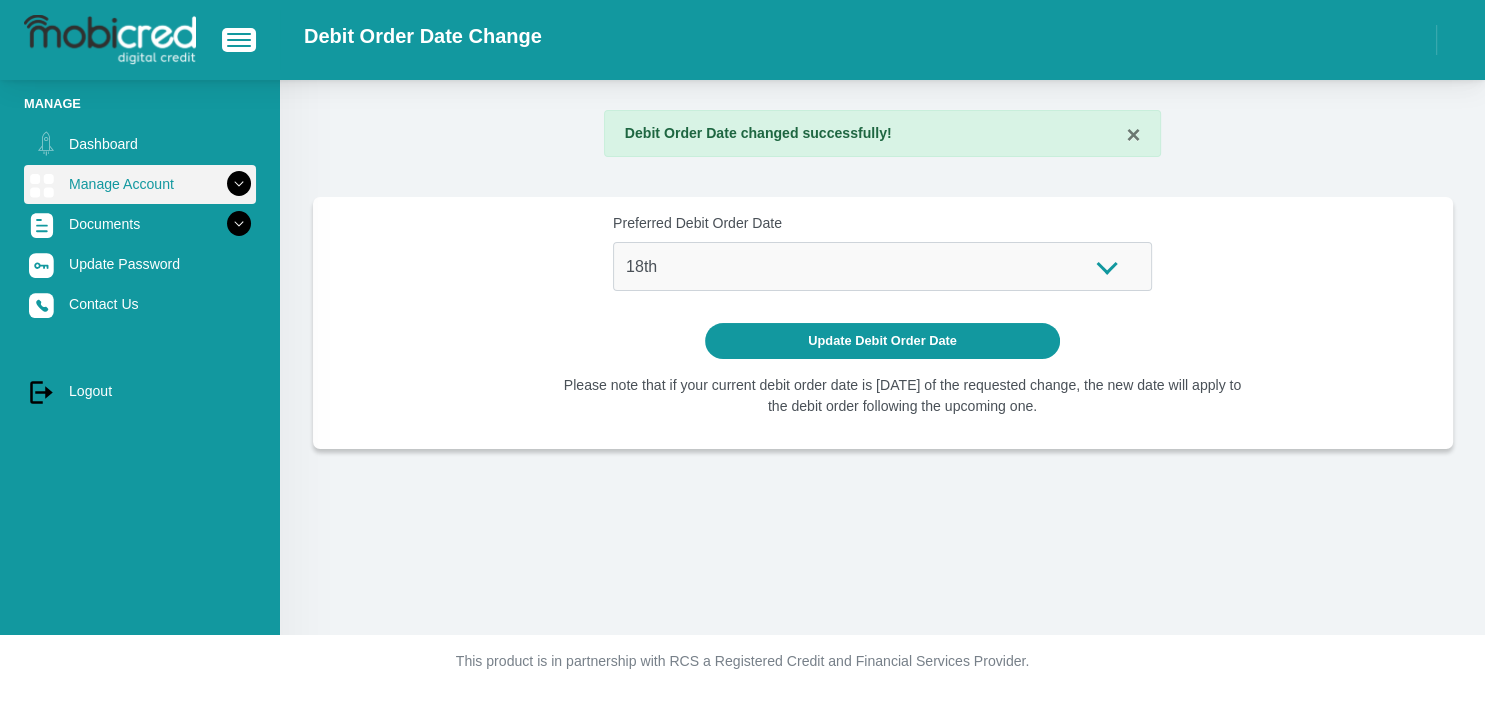 click at bounding box center (239, 184) 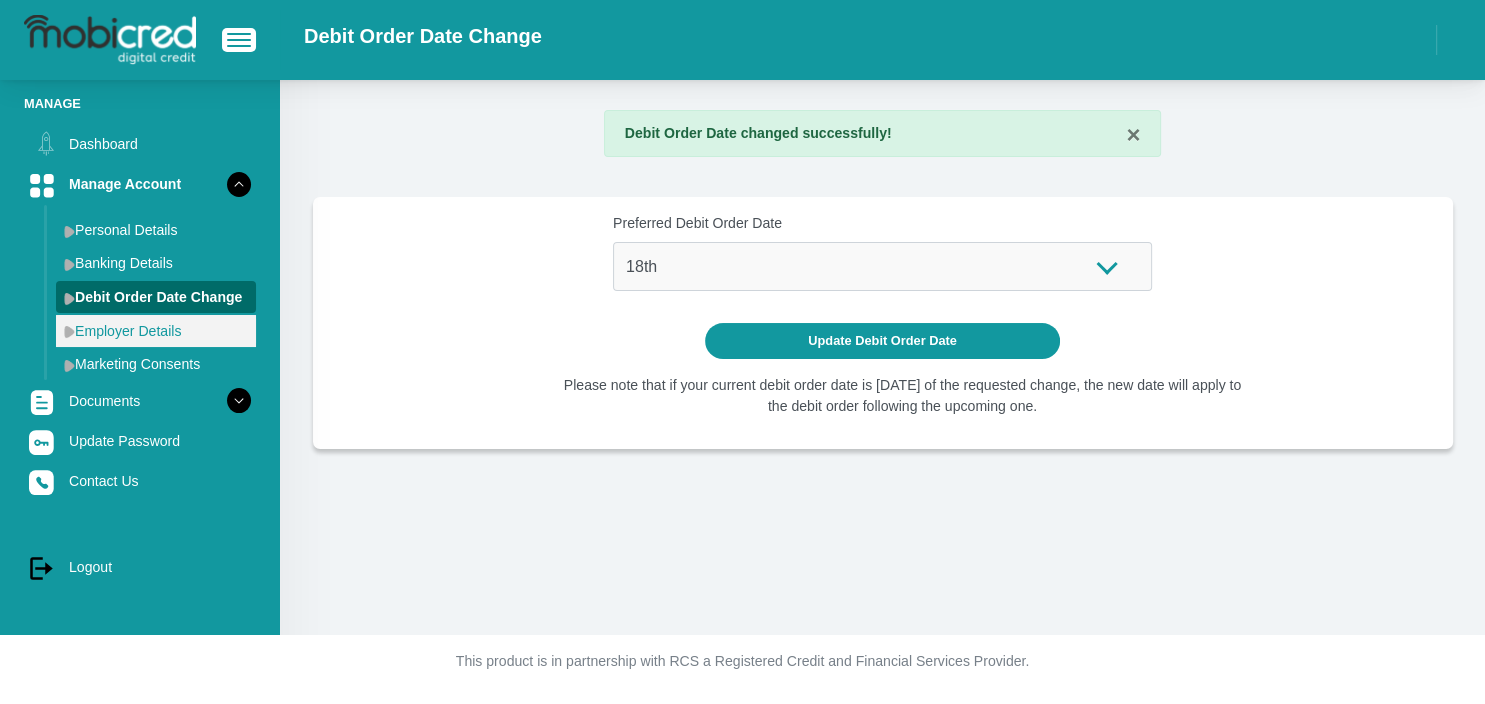 click on "Employer Details" at bounding box center [156, 331] 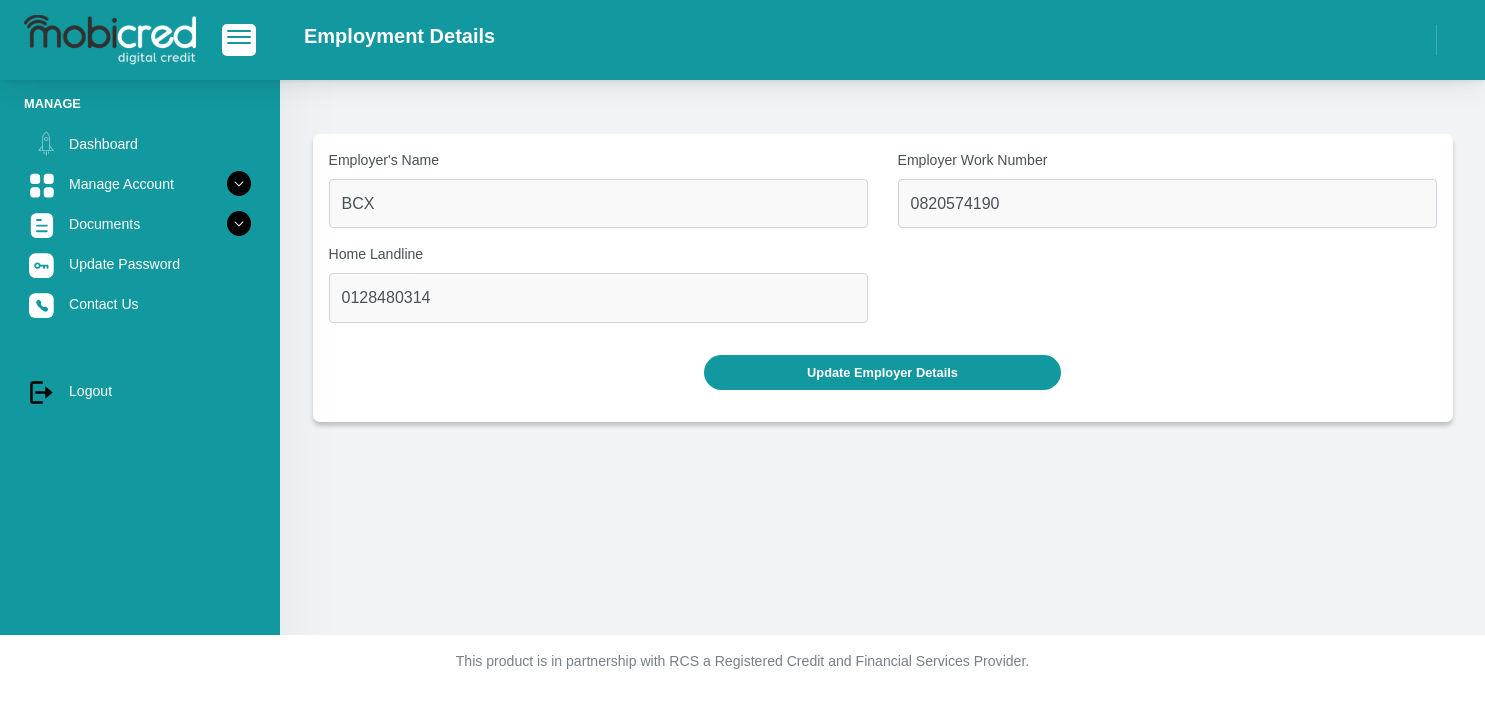scroll, scrollTop: 0, scrollLeft: 0, axis: both 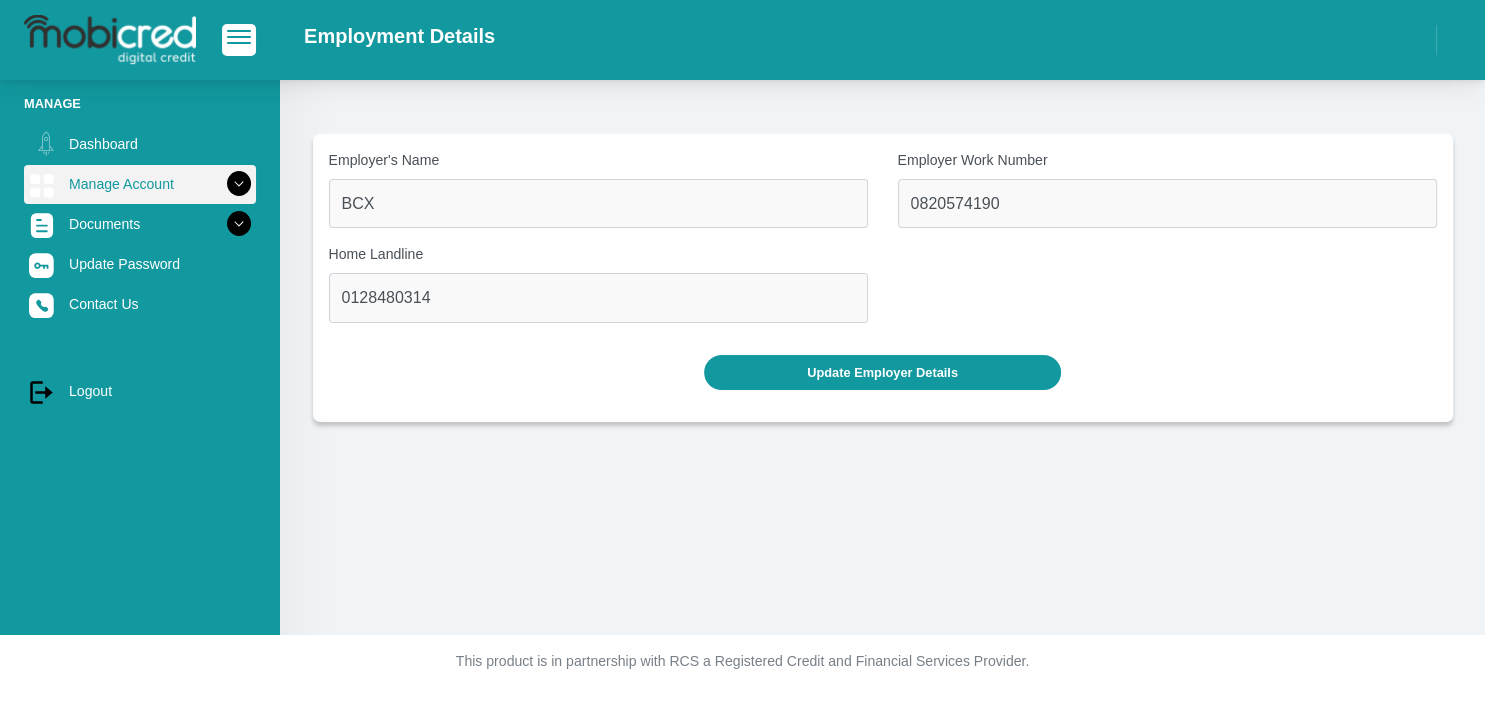 click at bounding box center [239, 184] 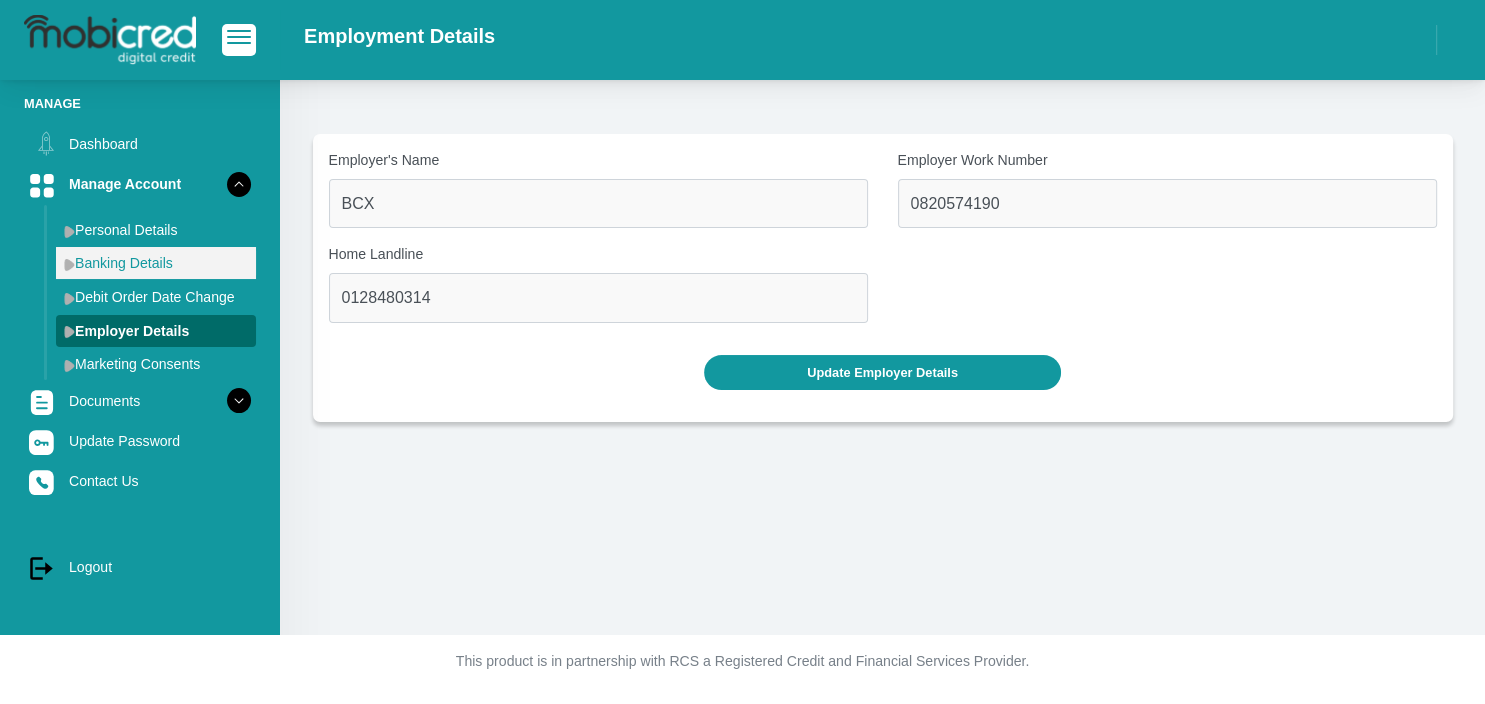 click on "Banking Details" at bounding box center (156, 263) 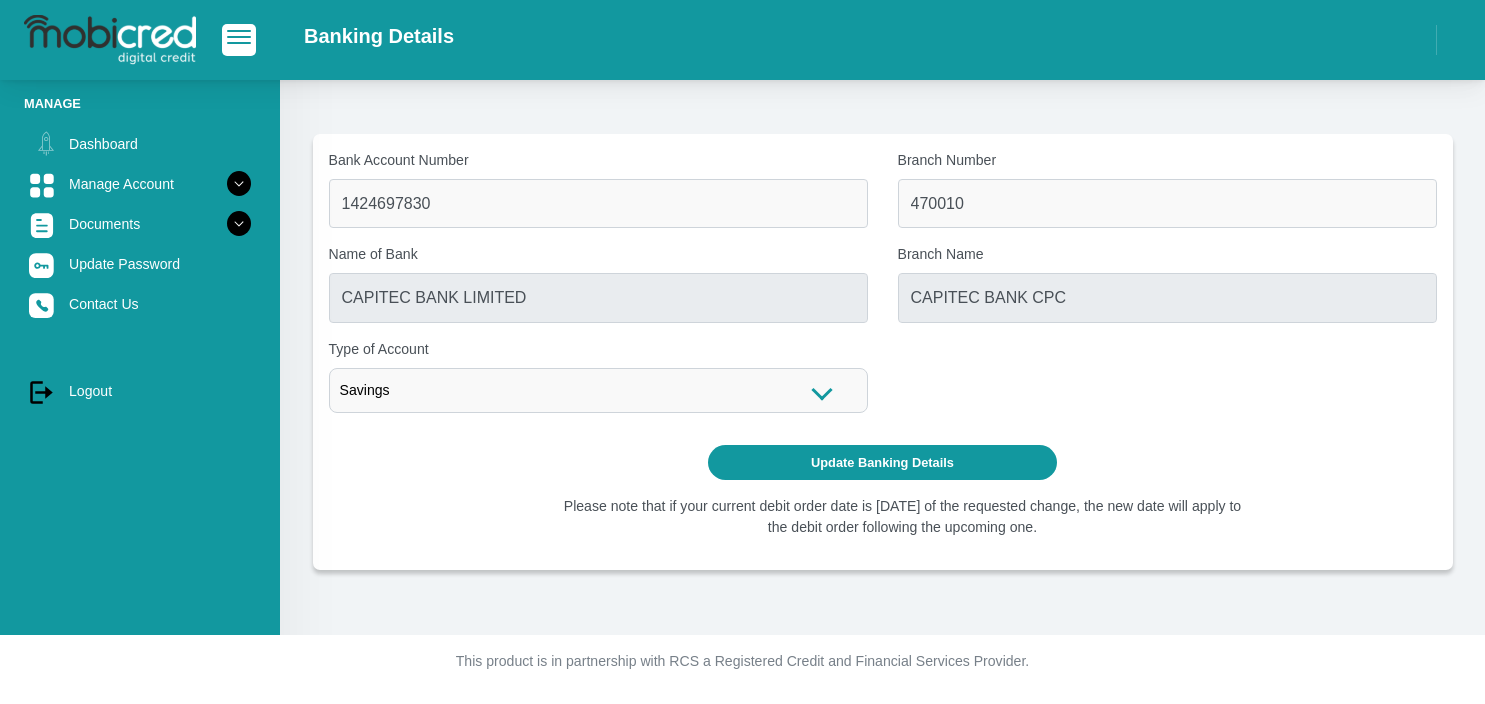 scroll, scrollTop: 0, scrollLeft: 0, axis: both 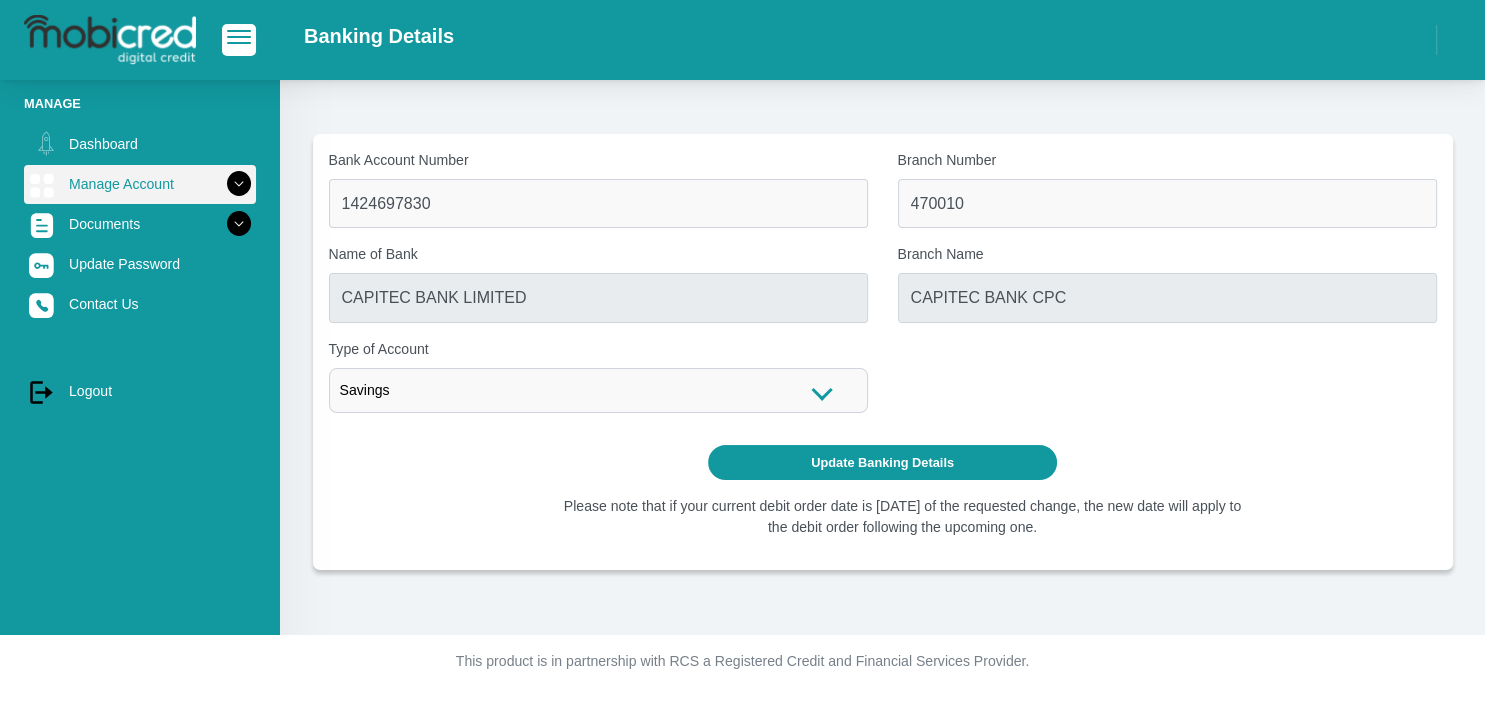 click at bounding box center [239, 184] 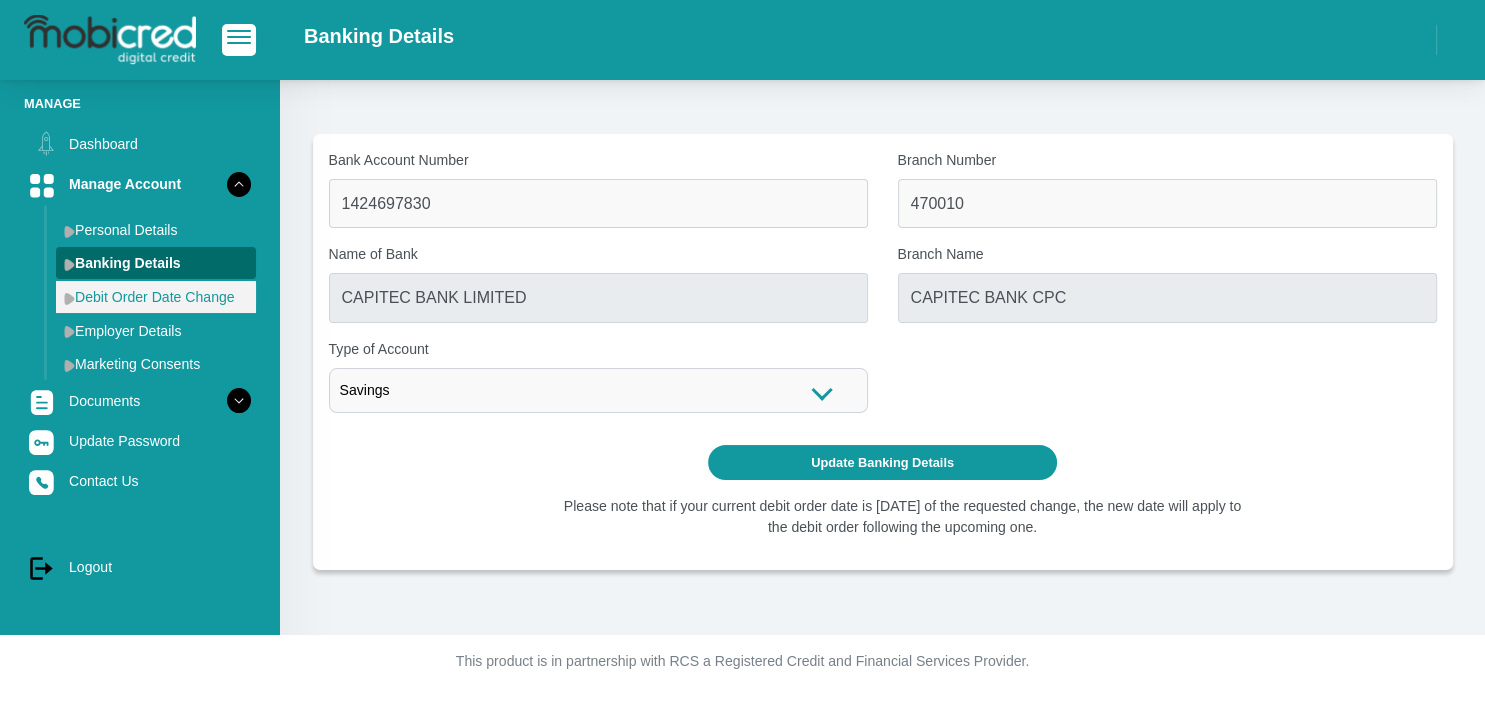 click on "Debit Order Date Change" at bounding box center [156, 297] 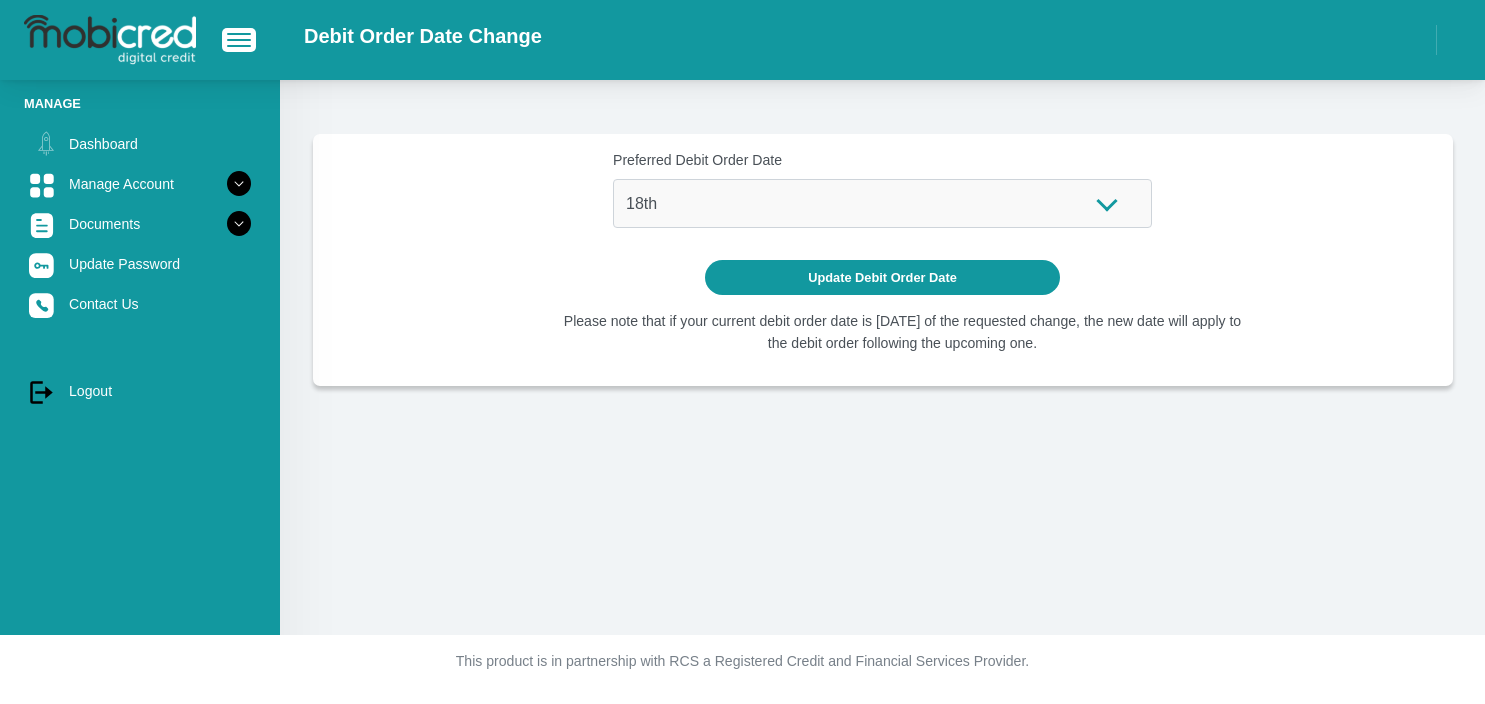 scroll, scrollTop: 0, scrollLeft: 0, axis: both 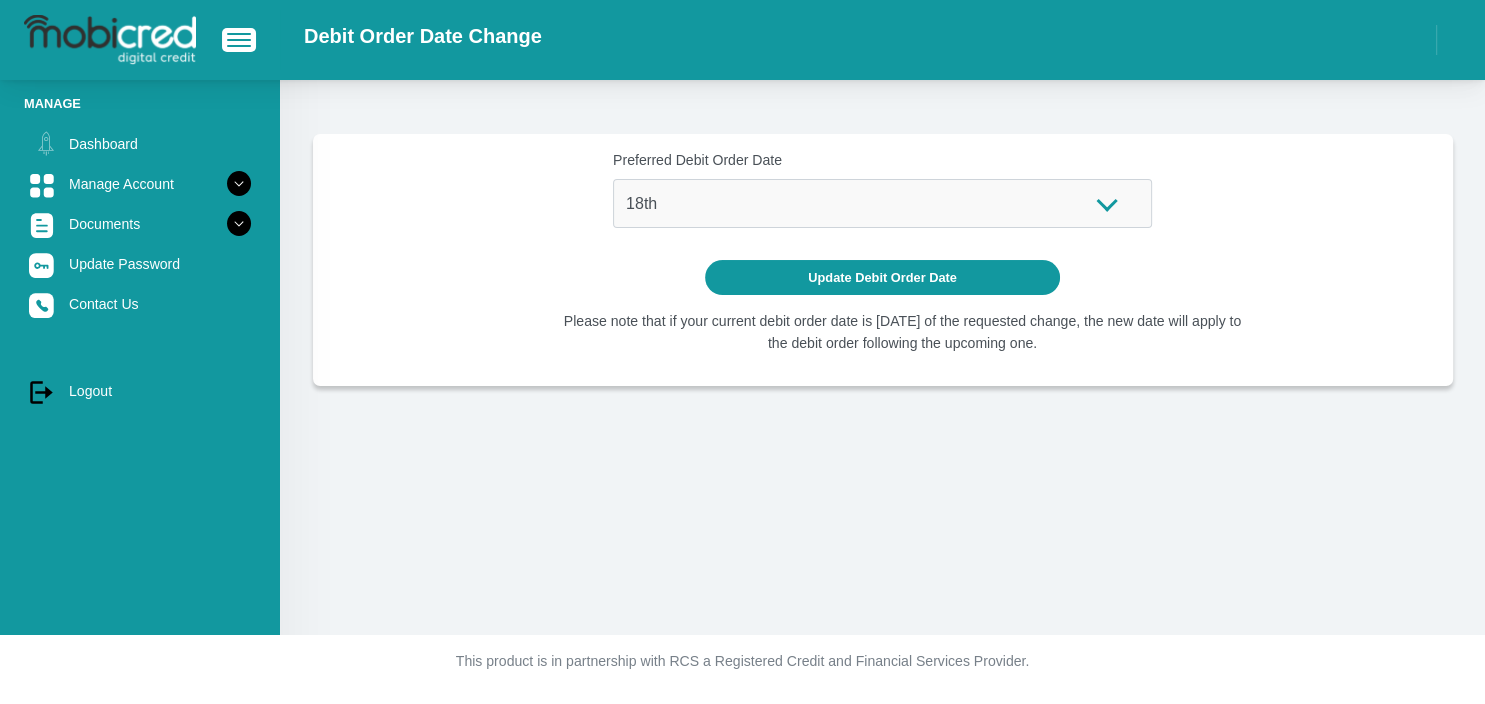 click on "Preferred Debit Order Date
1st
2nd
3rd
4th
5th
7th
18th
19th
20th
21st
22nd
23rd
24th
25th
26th
27th
28th
29th
30th" at bounding box center [882, 189] 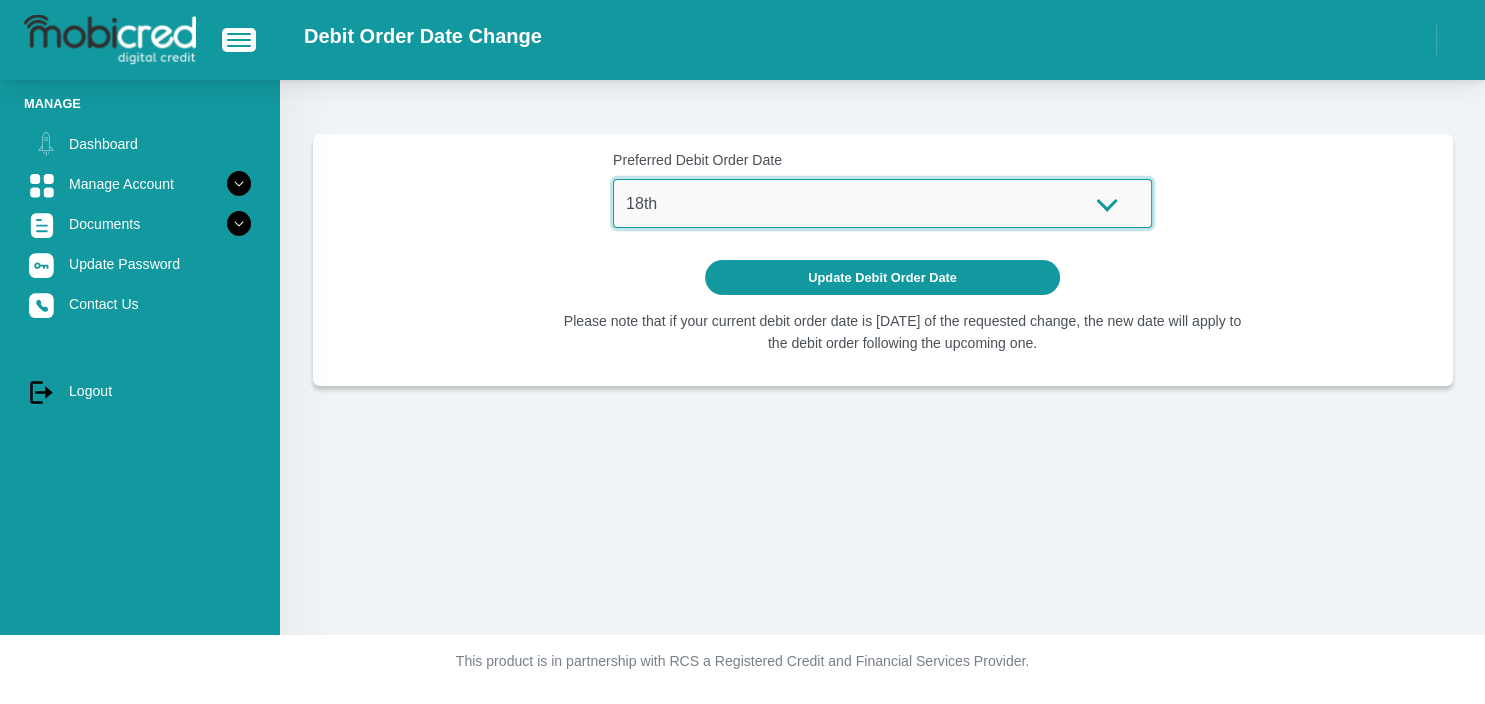 click on "1st
2nd
3rd
4th
5th
7th
18th
19th
20th
21st
22nd
23rd
24th
25th
26th
27th
28th
29th
30th" at bounding box center [882, 203] 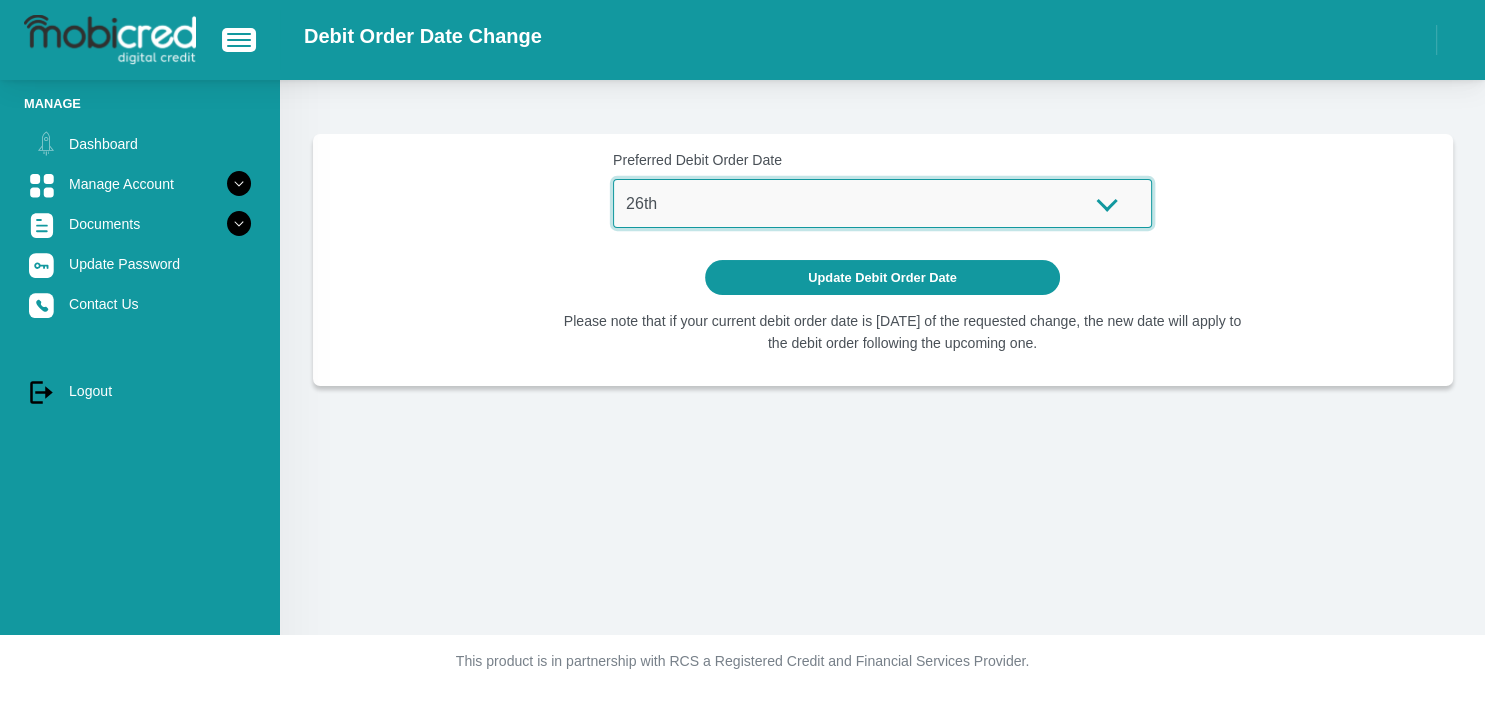 click on "26th" at bounding box center (0, 0) 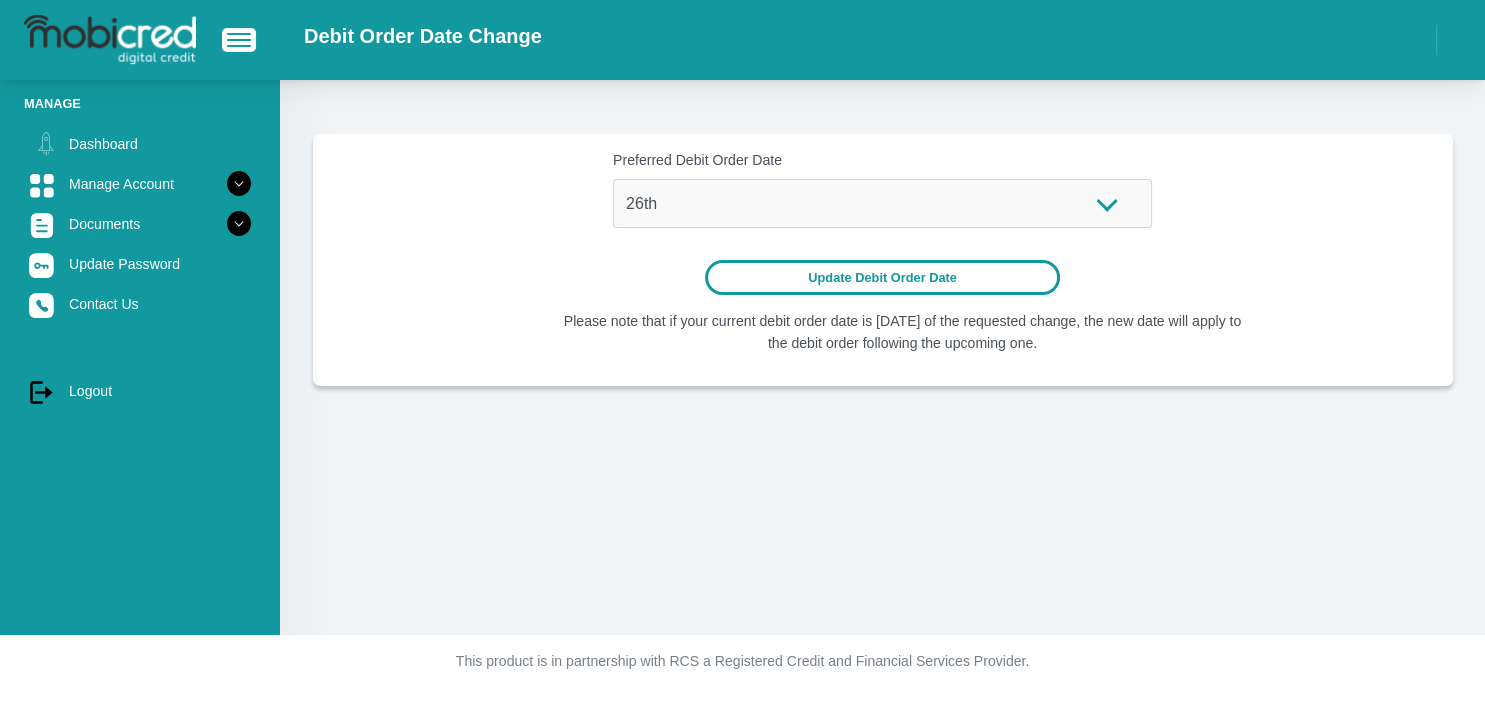 click on "Update Debit Order Date" at bounding box center (882, 277) 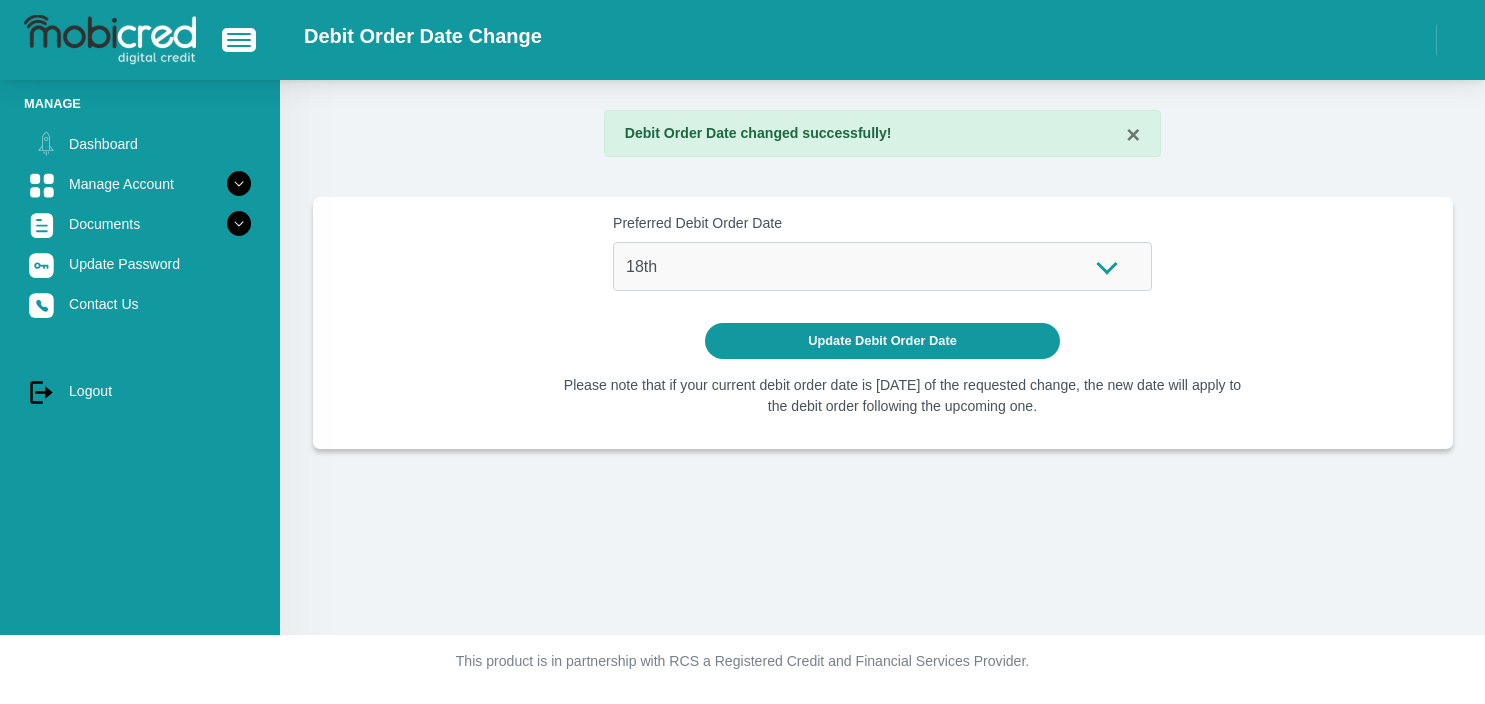 scroll, scrollTop: 0, scrollLeft: 0, axis: both 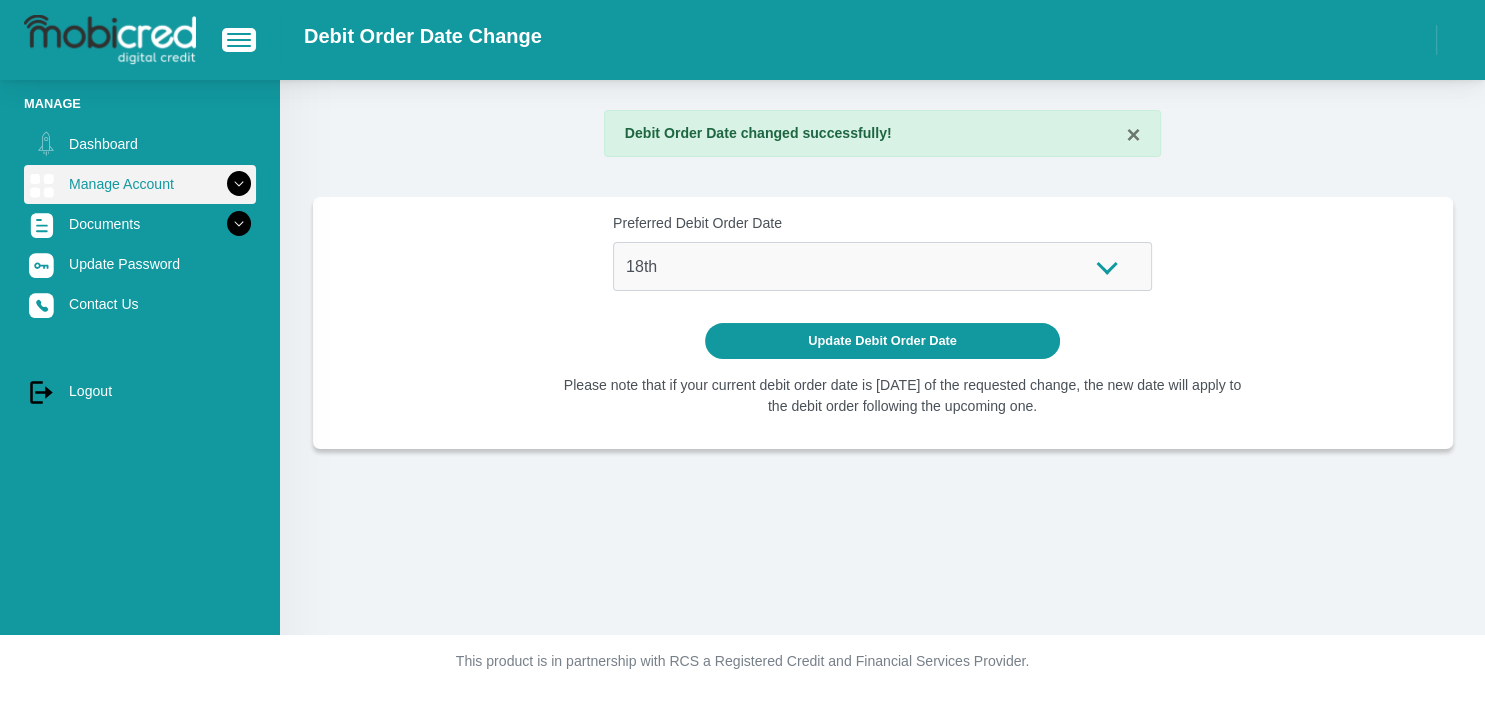 click at bounding box center [239, 184] 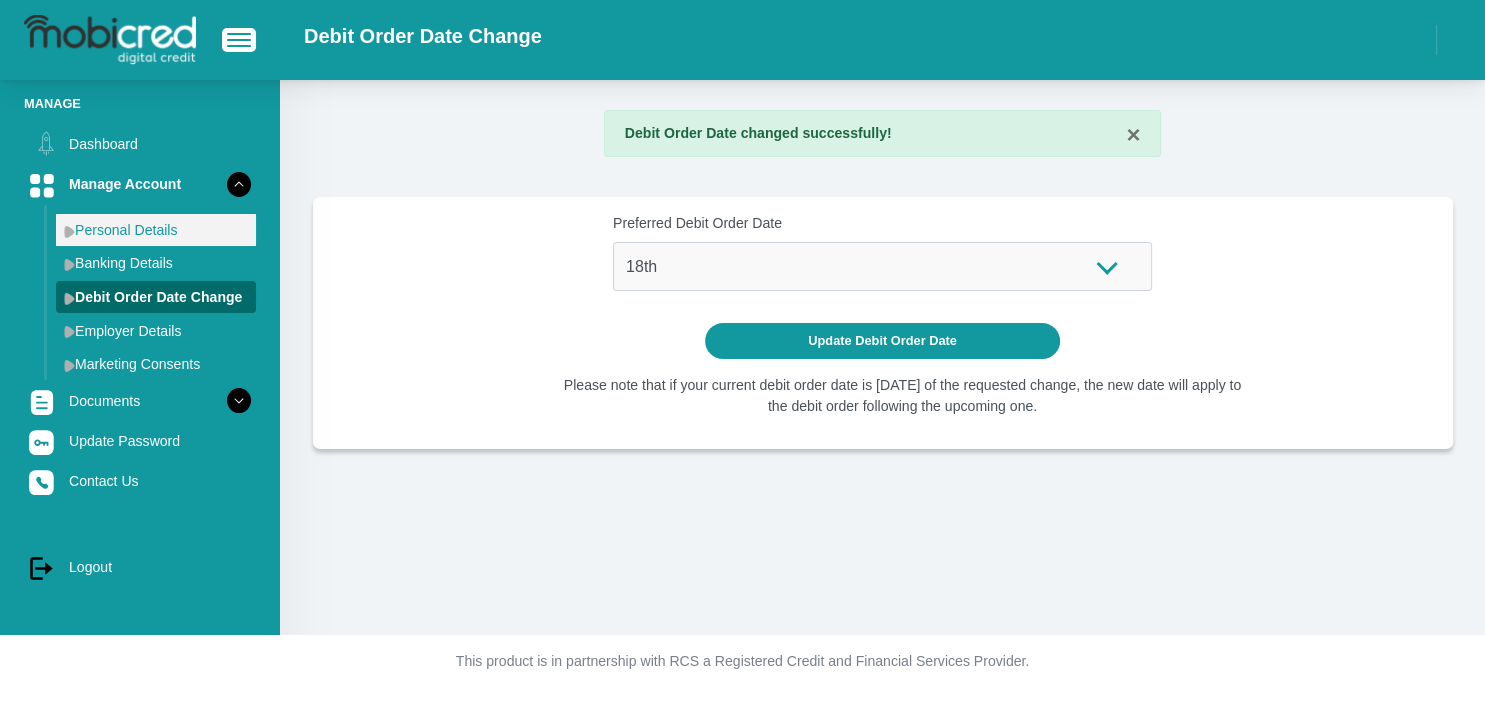 click on "Personal Details" at bounding box center [156, 230] 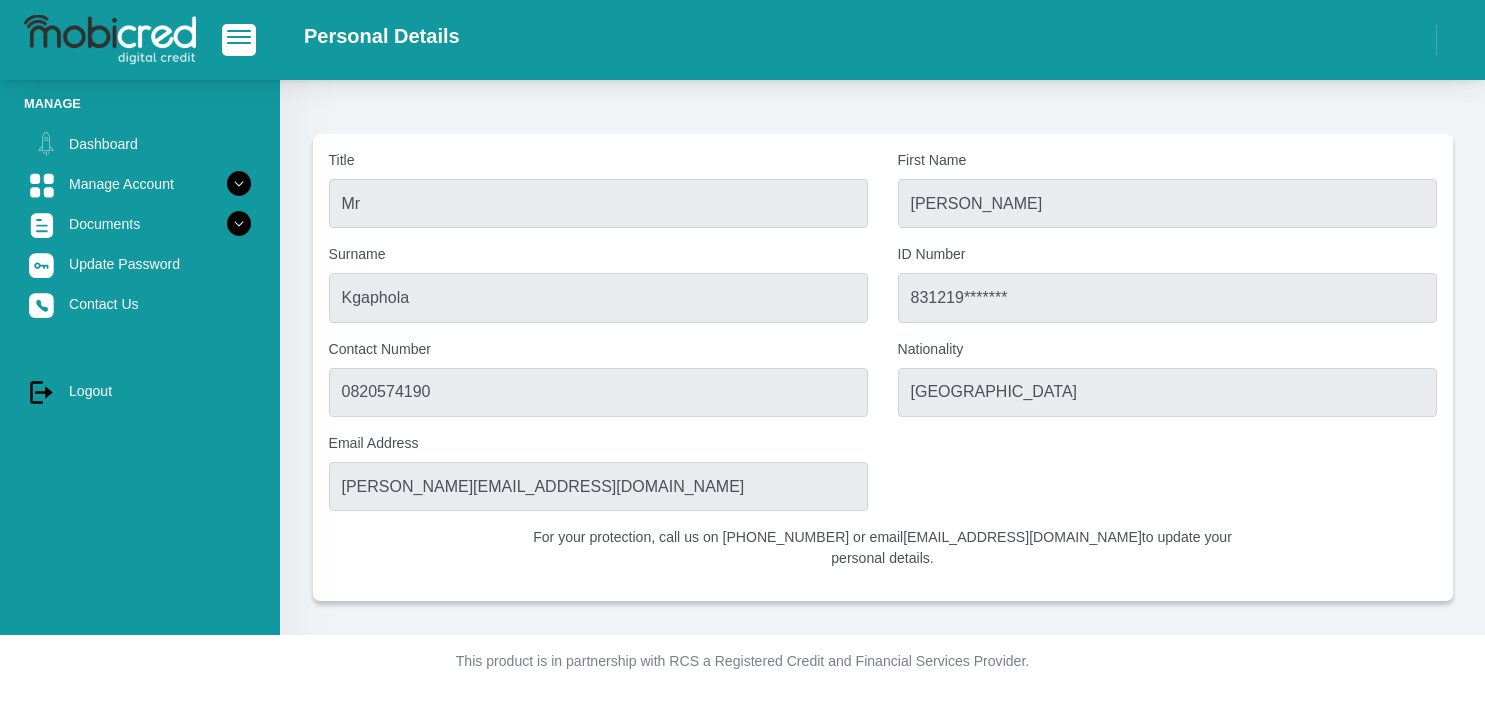 scroll, scrollTop: 0, scrollLeft: 0, axis: both 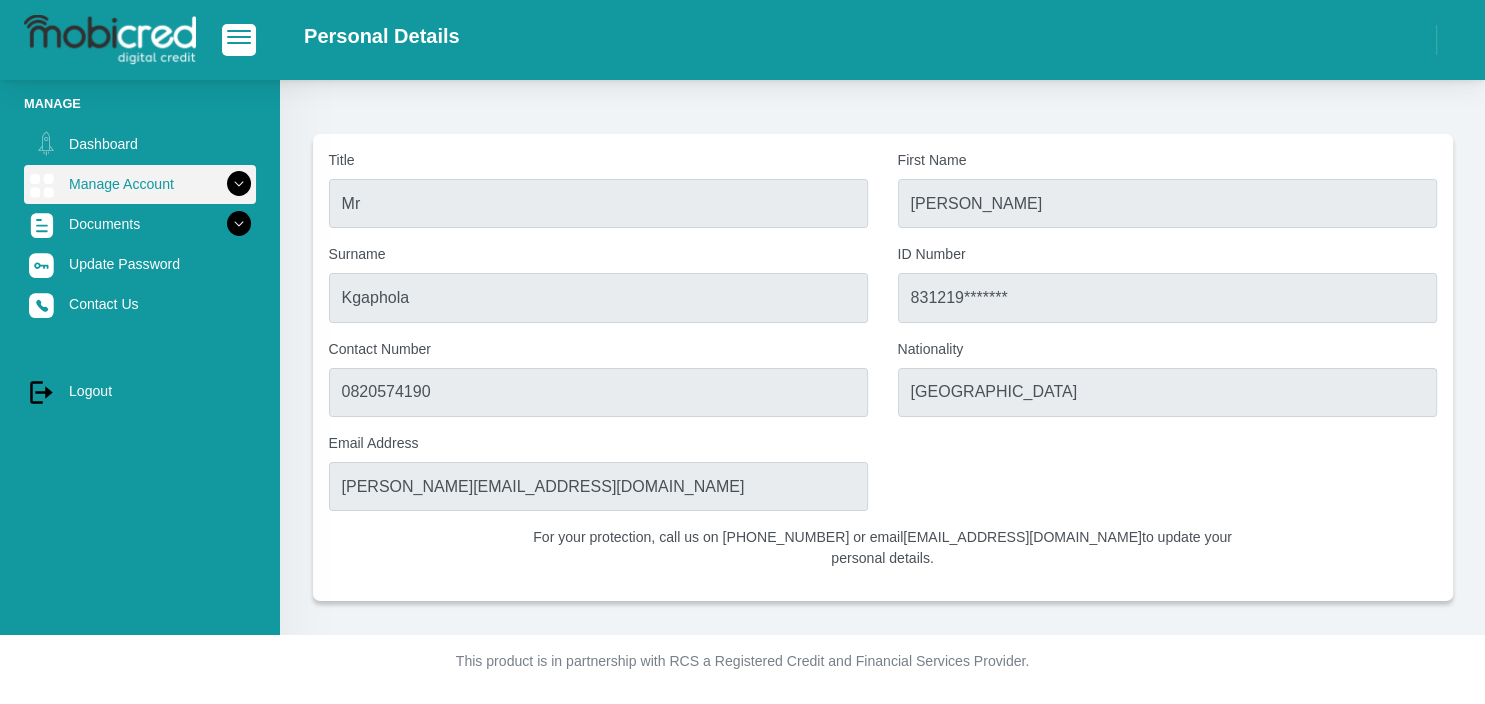 click at bounding box center [239, 184] 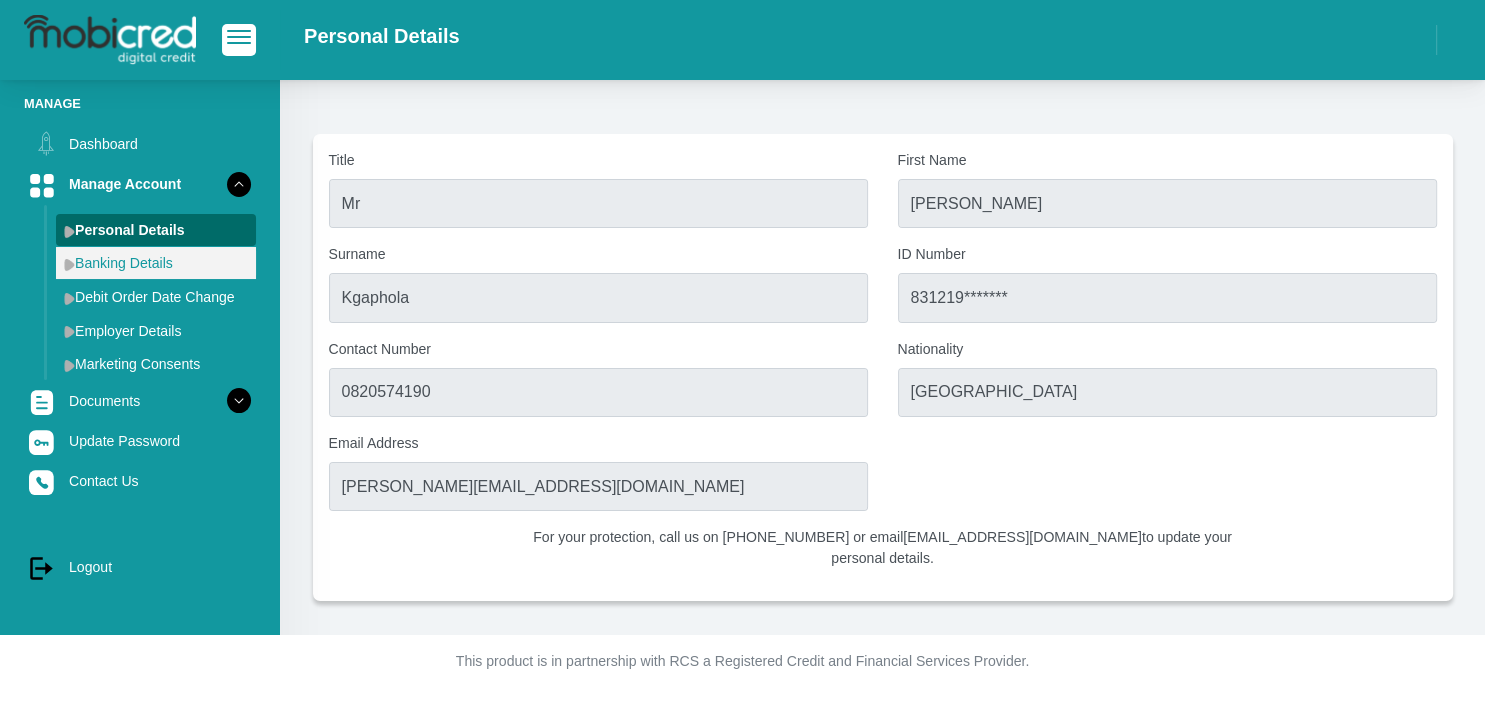 click on "Banking Details" at bounding box center (156, 263) 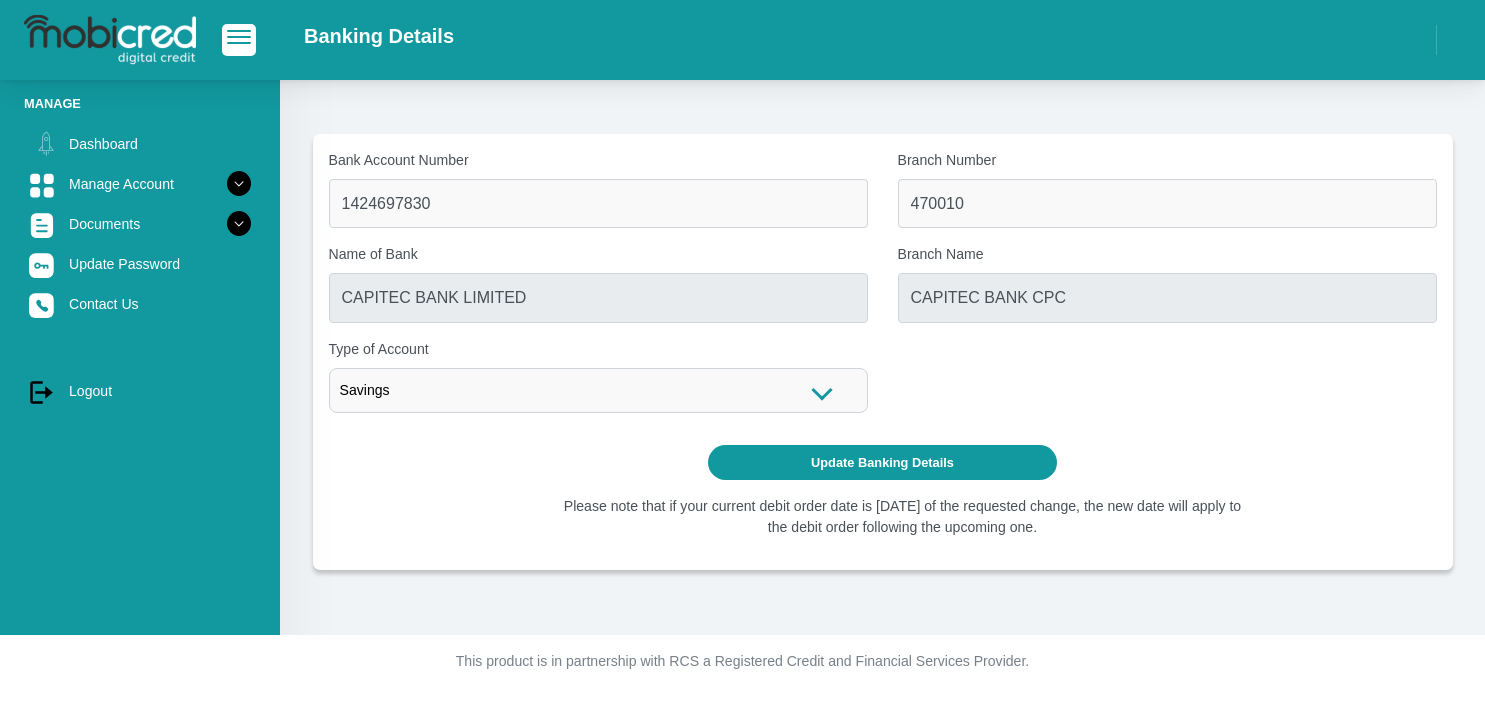 scroll, scrollTop: 0, scrollLeft: 0, axis: both 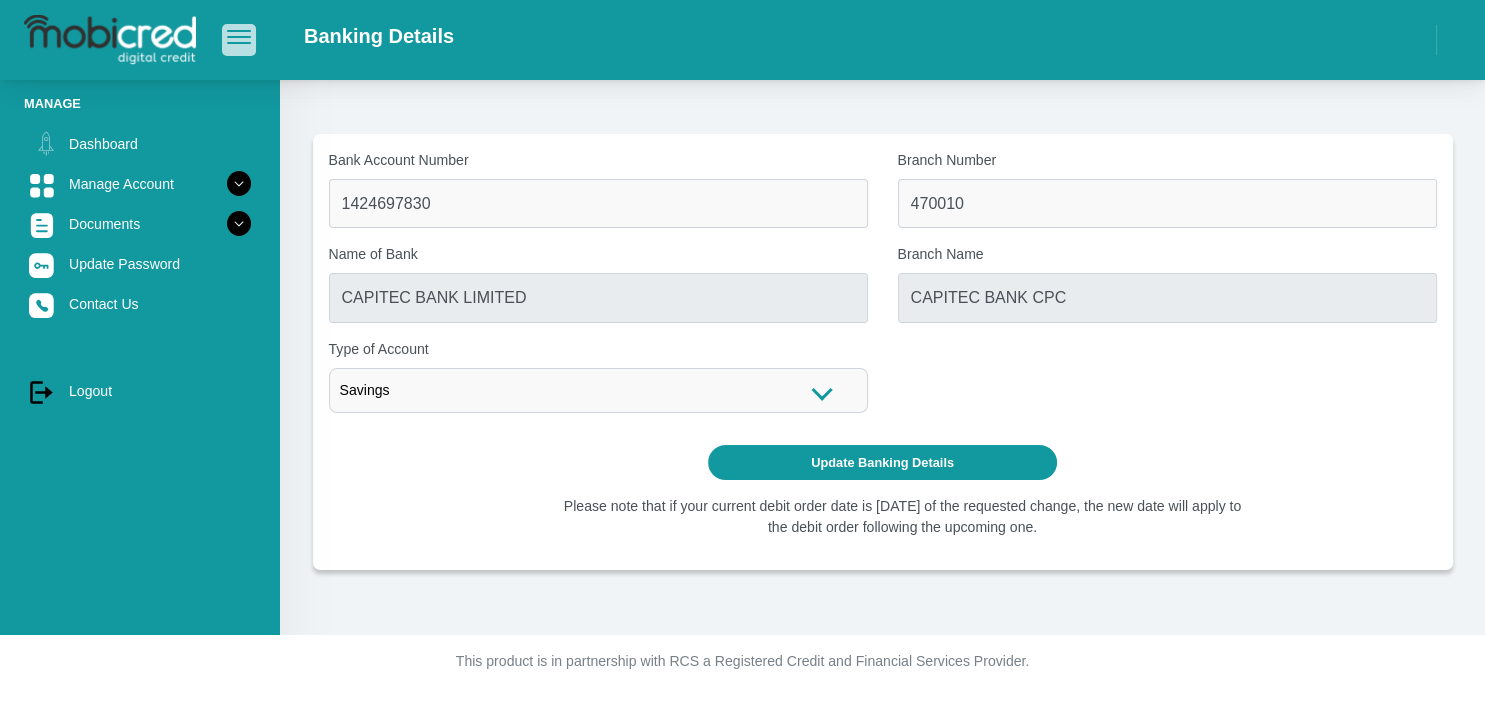 click at bounding box center (239, 39) 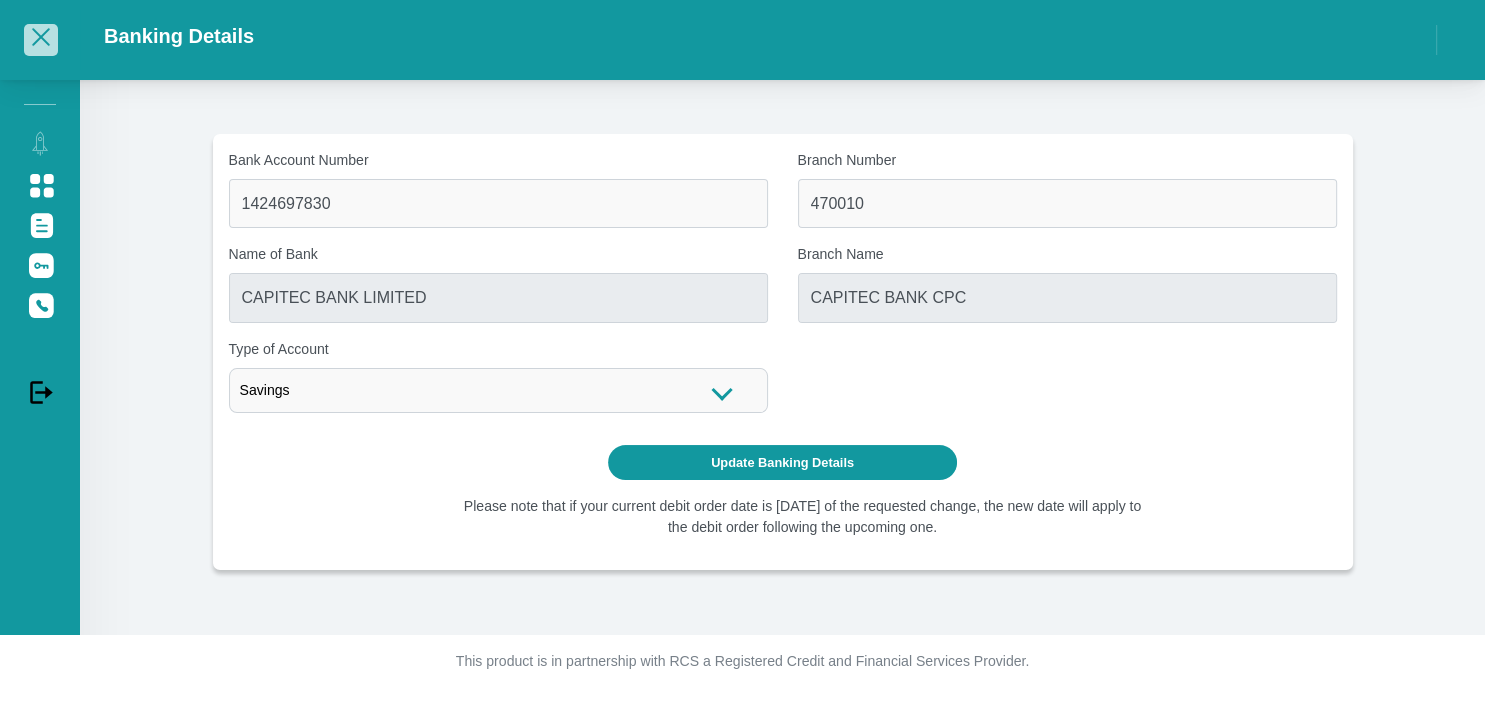 click at bounding box center (41, 37) 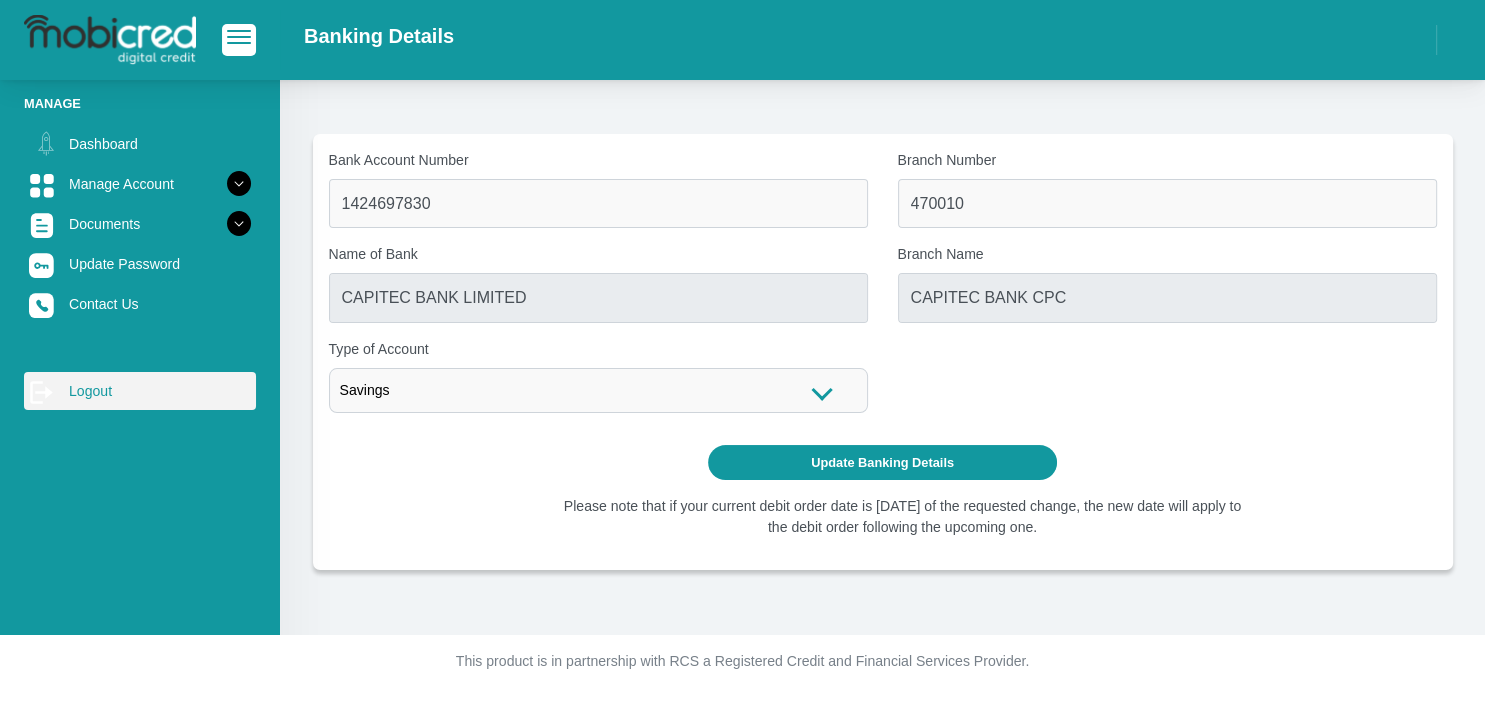 click on "log out
Logout" at bounding box center [140, 391] 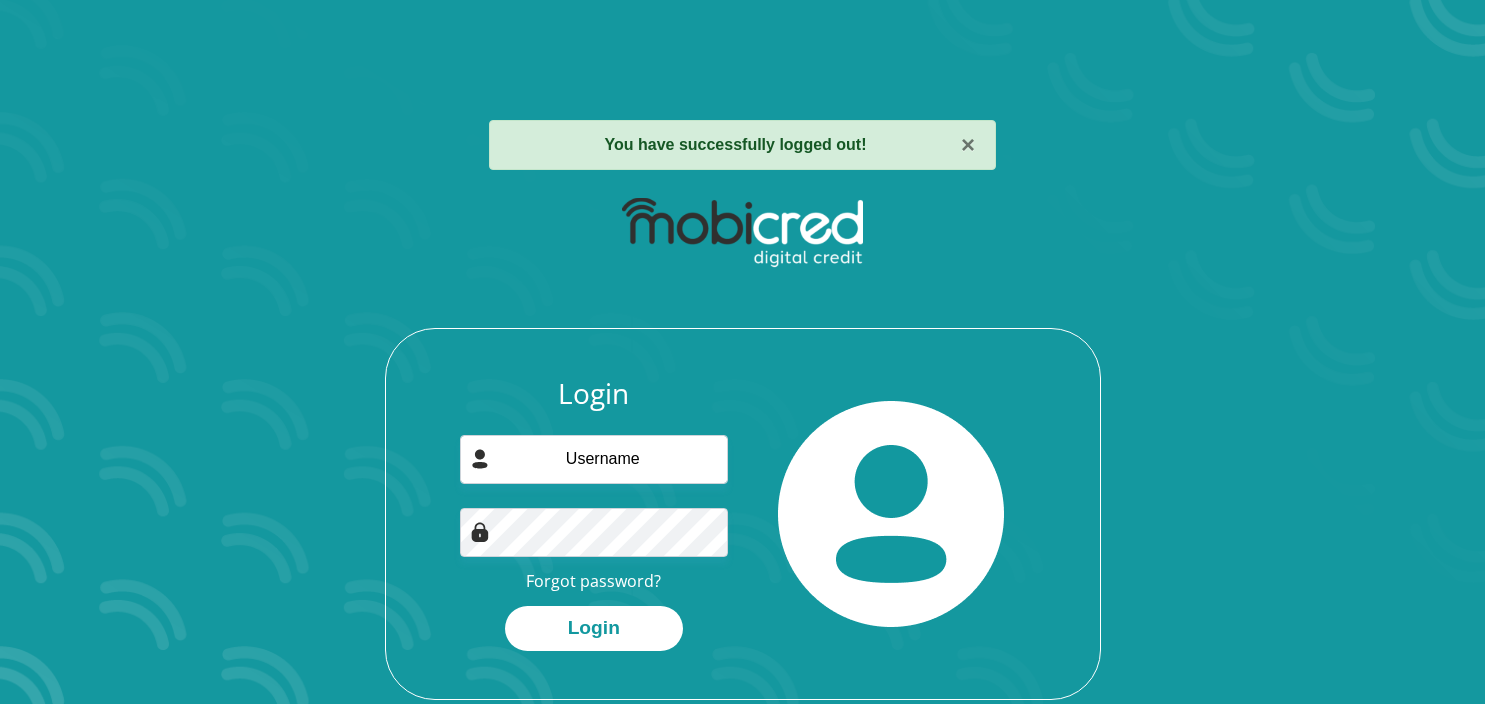 scroll, scrollTop: 0, scrollLeft: 0, axis: both 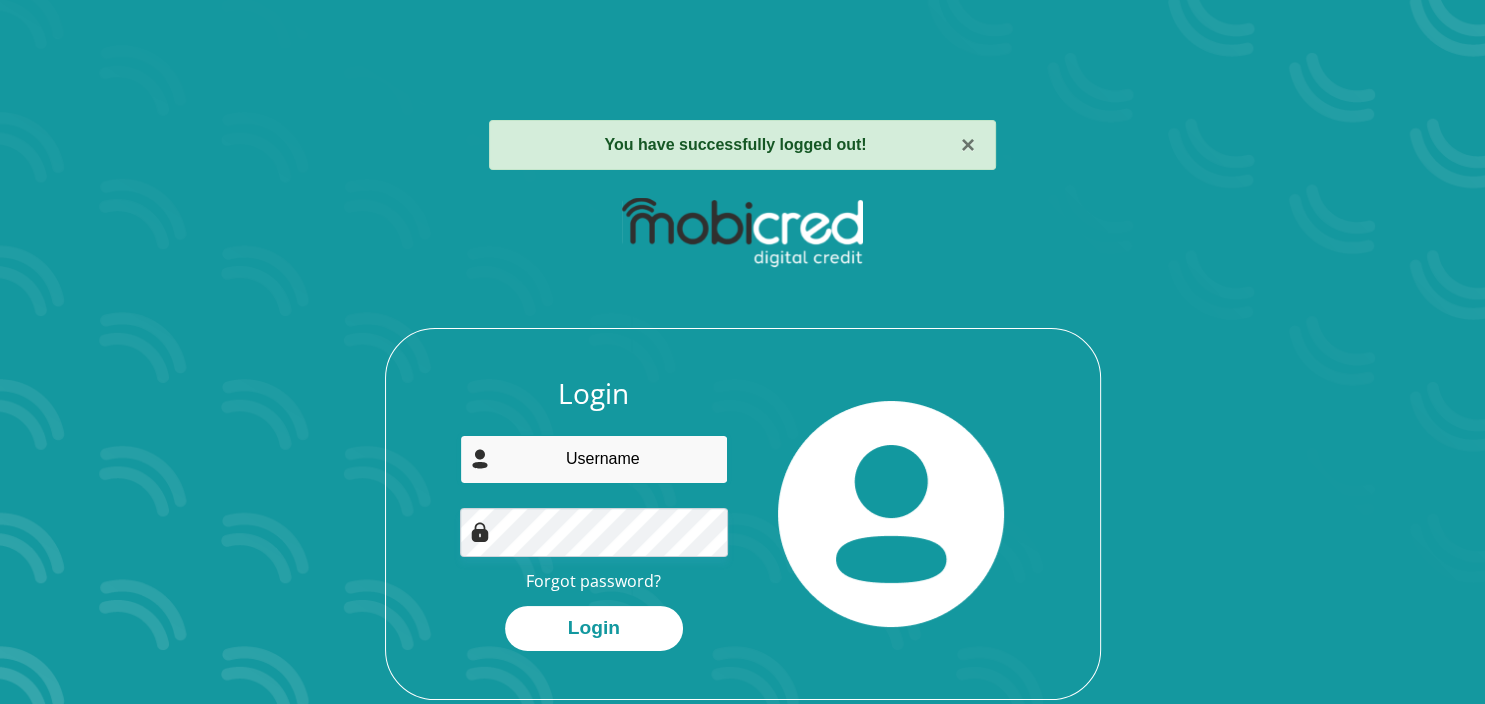click at bounding box center (594, 459) 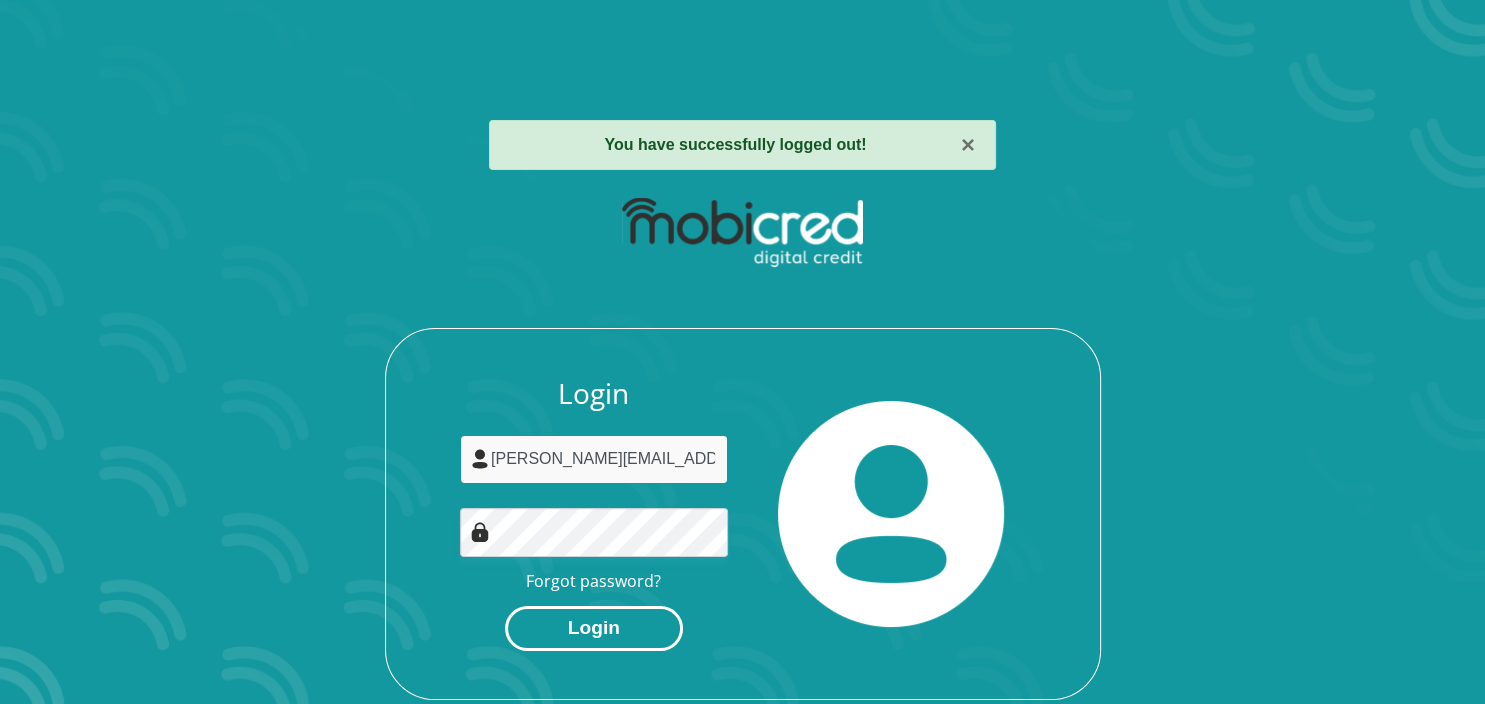 type on "[PERSON_NAME][EMAIL_ADDRESS][DOMAIN_NAME]" 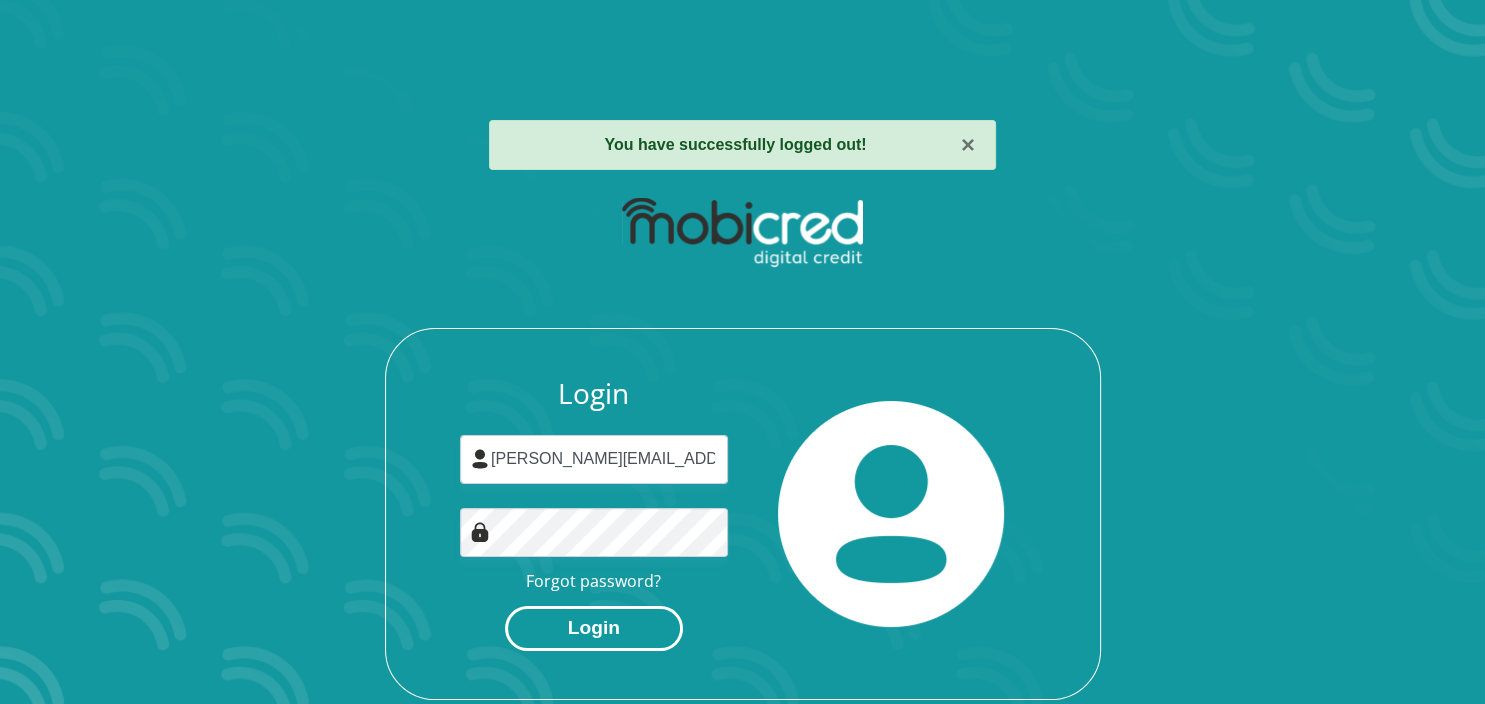 click on "Login" at bounding box center (594, 628) 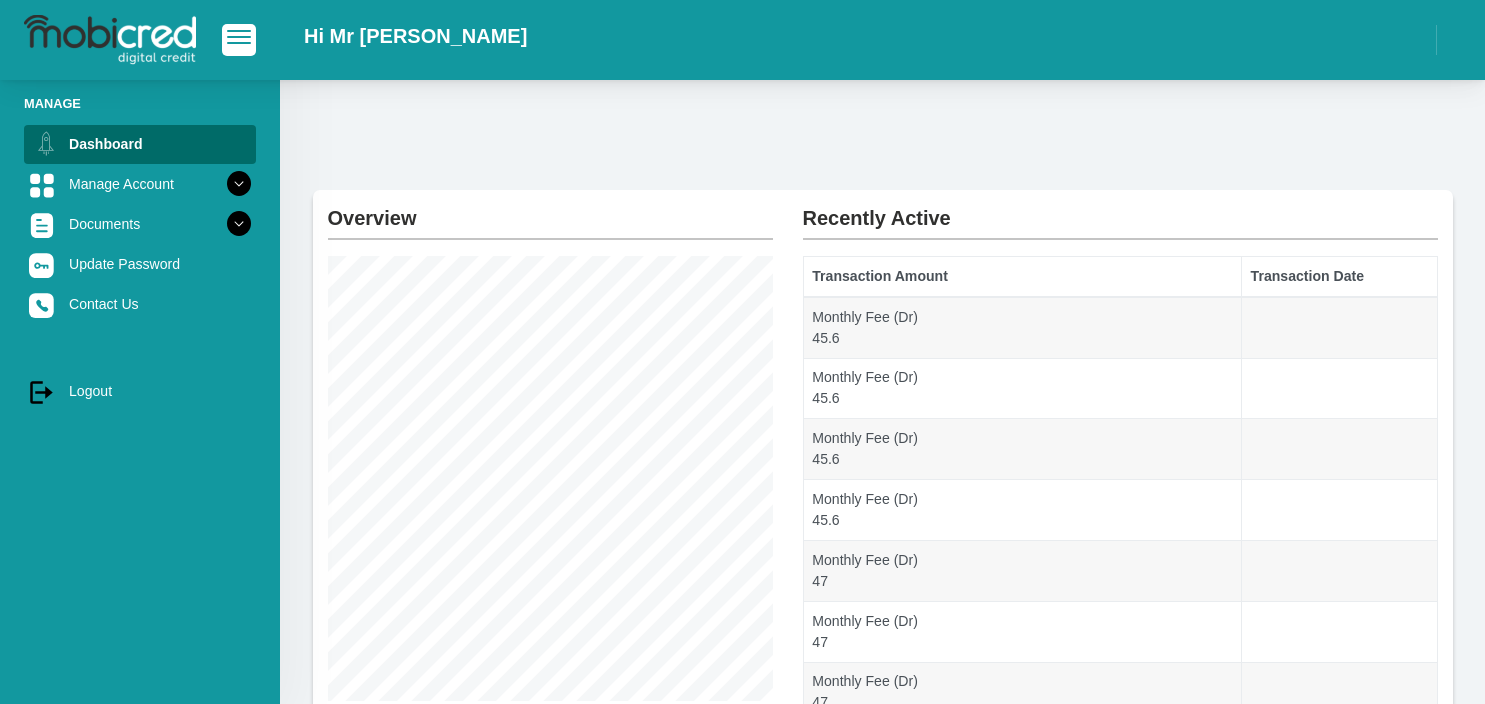 scroll, scrollTop: 0, scrollLeft: 0, axis: both 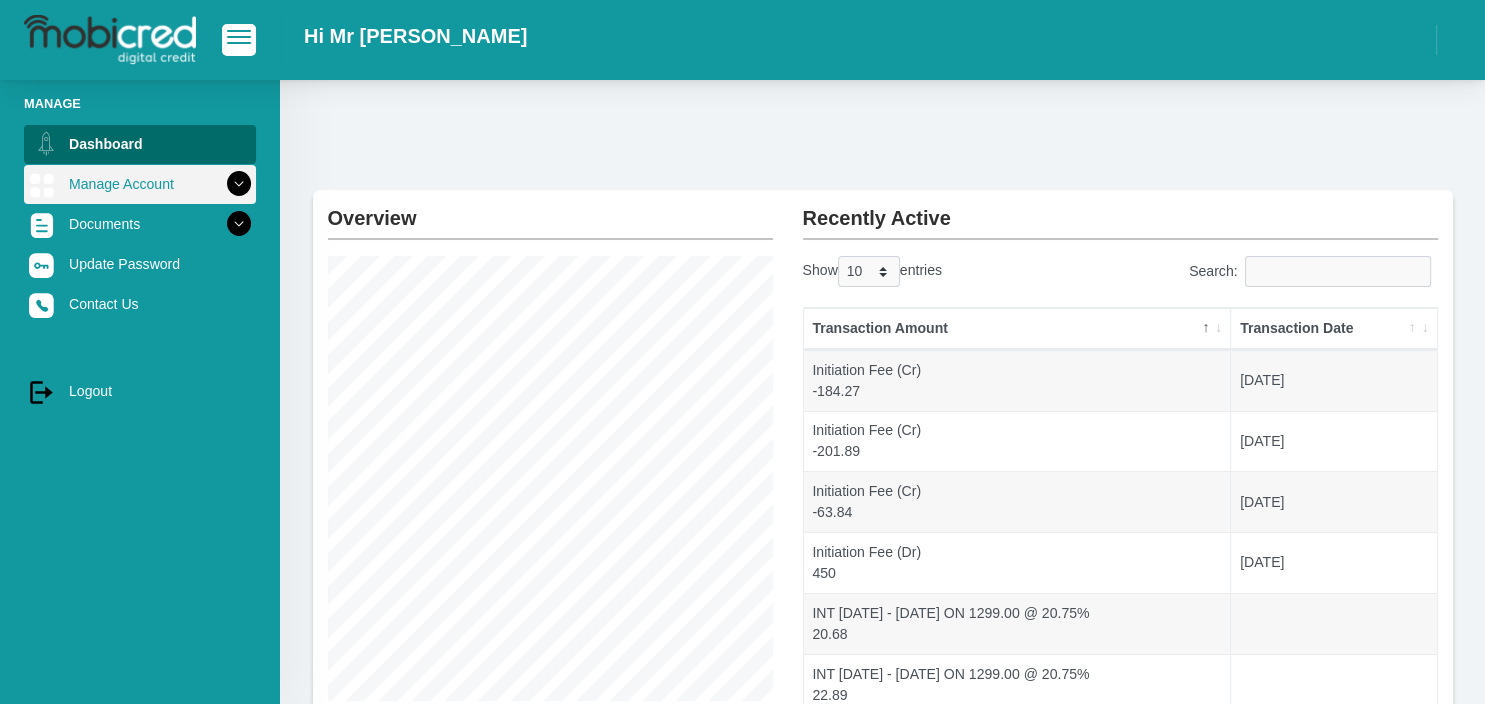 click at bounding box center [239, 184] 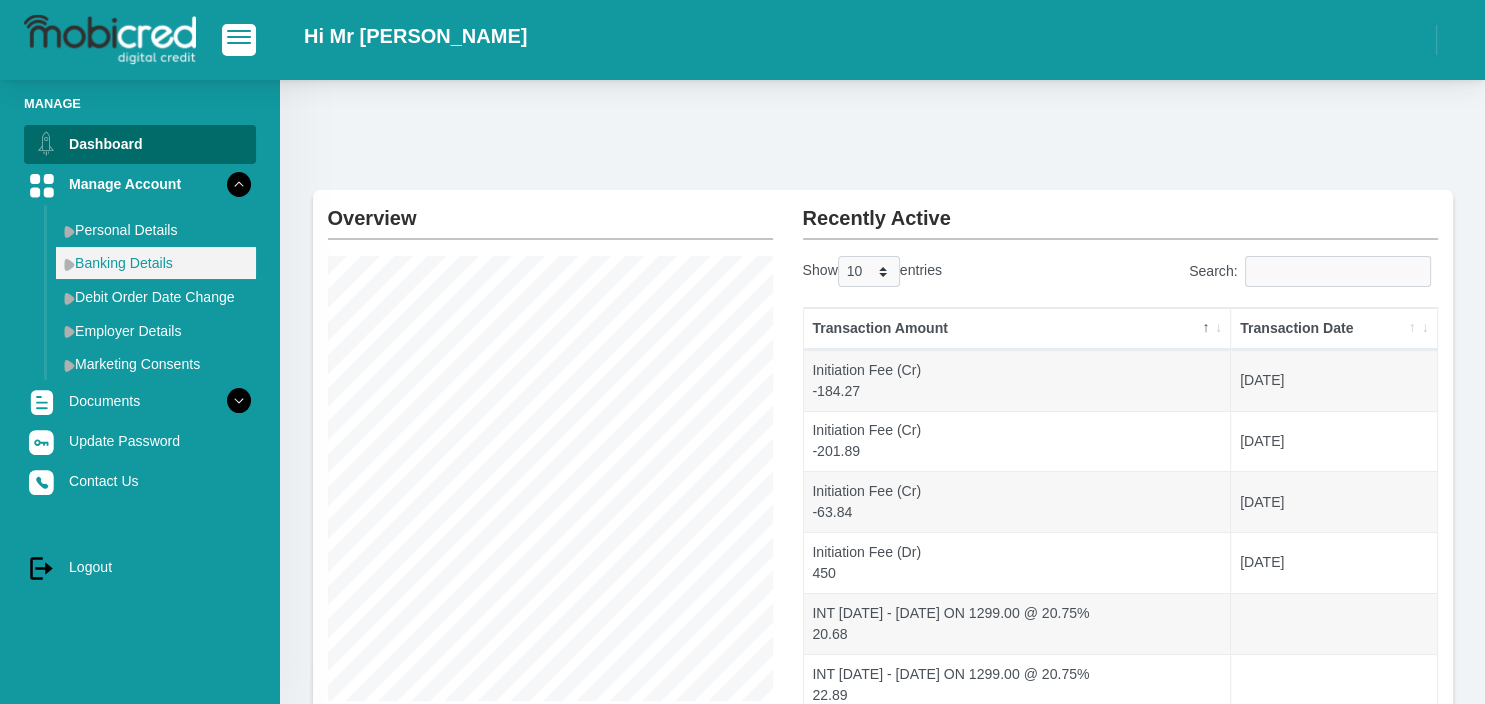 click on "Banking Details" at bounding box center [156, 263] 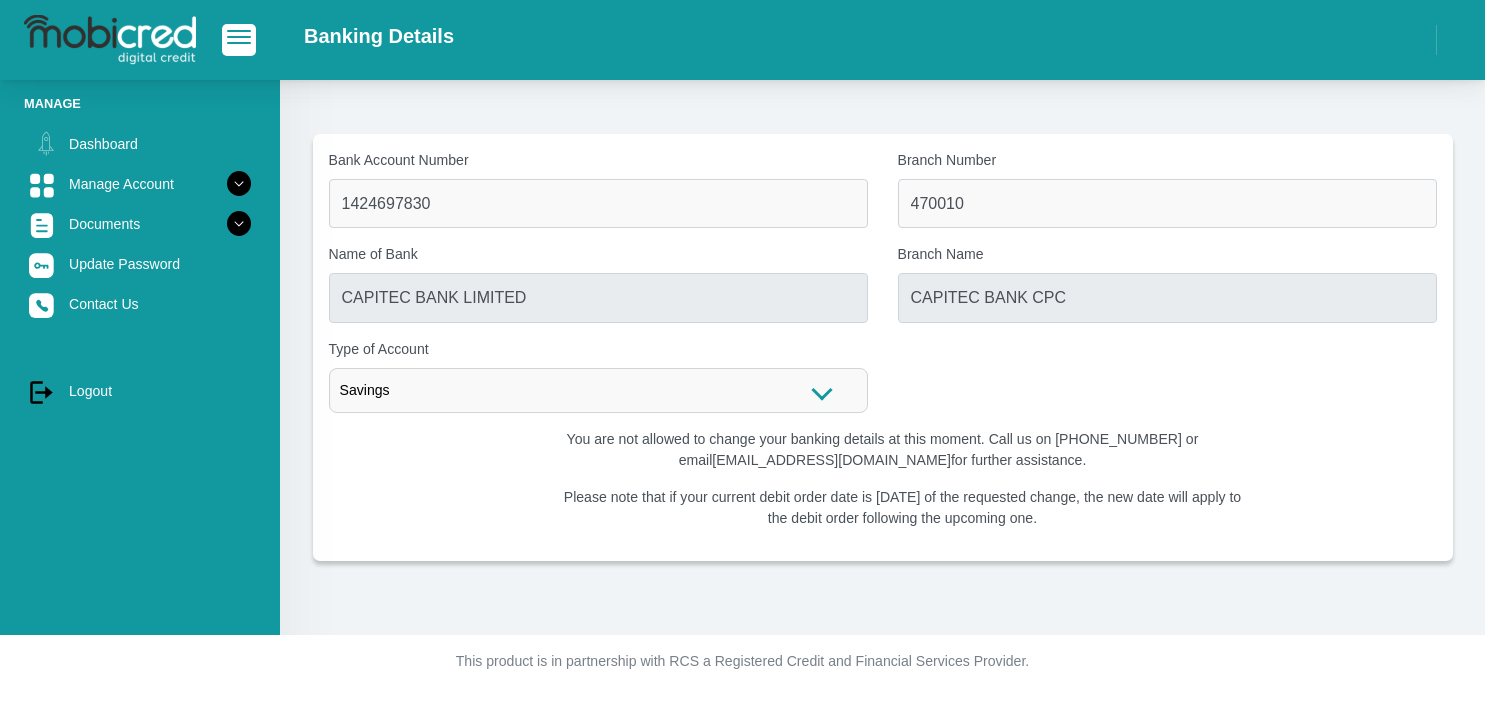 scroll, scrollTop: 0, scrollLeft: 0, axis: both 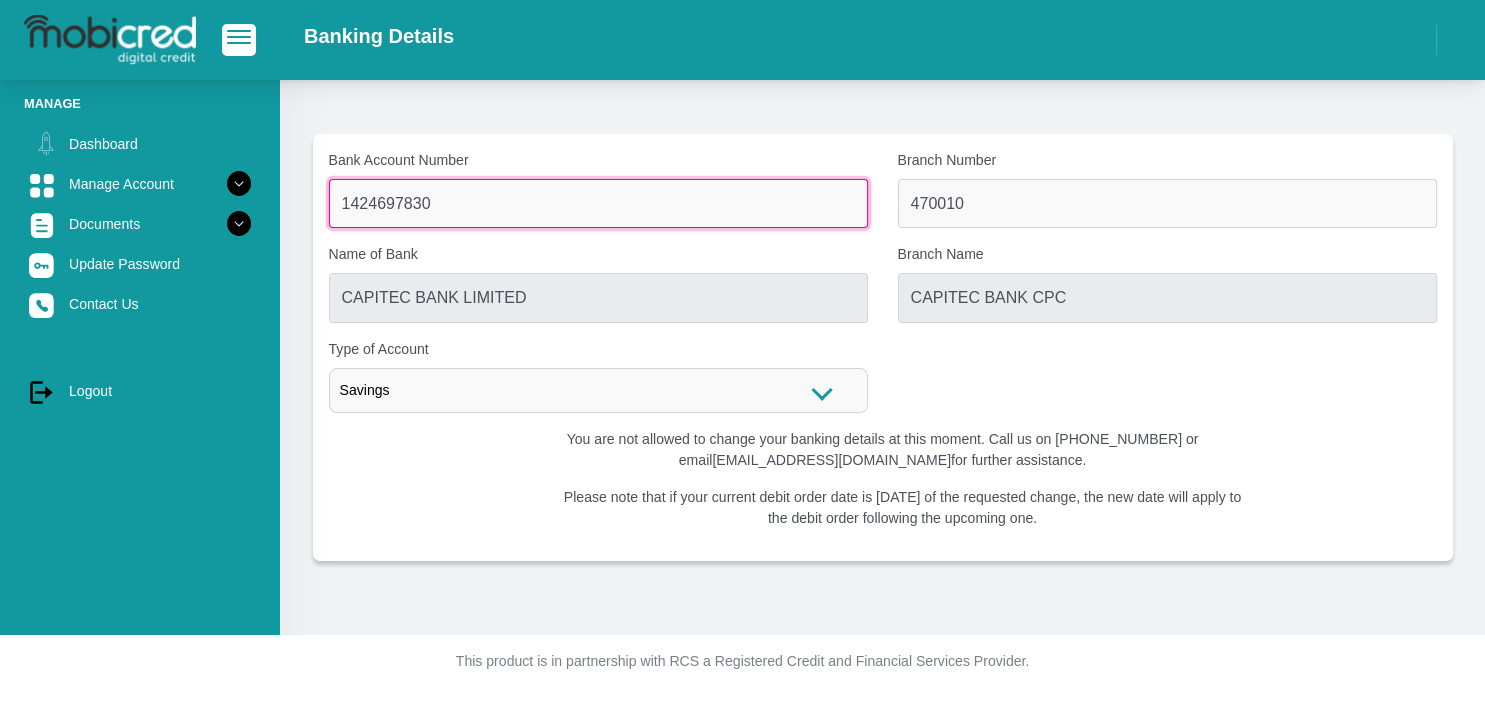 click on "1424697830" at bounding box center (598, 203) 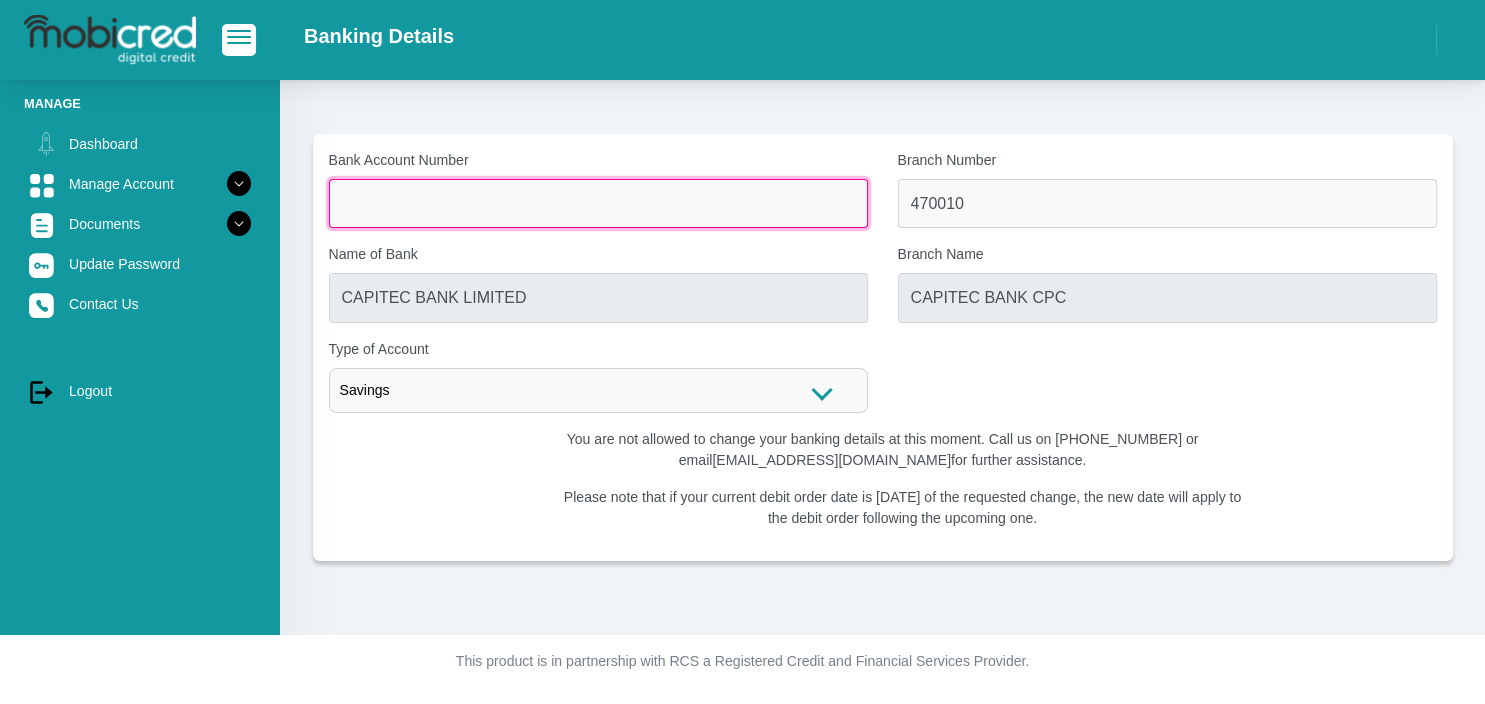type 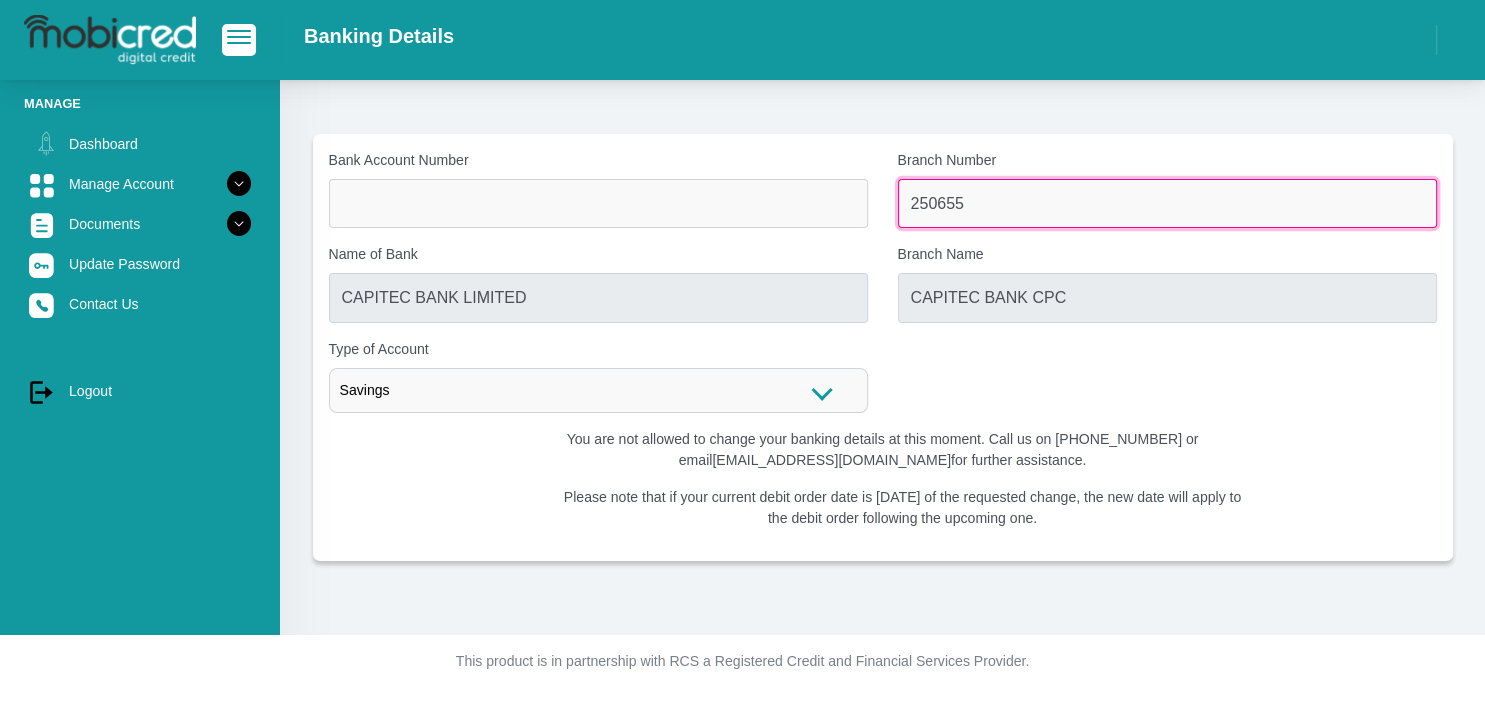 type on "250655" 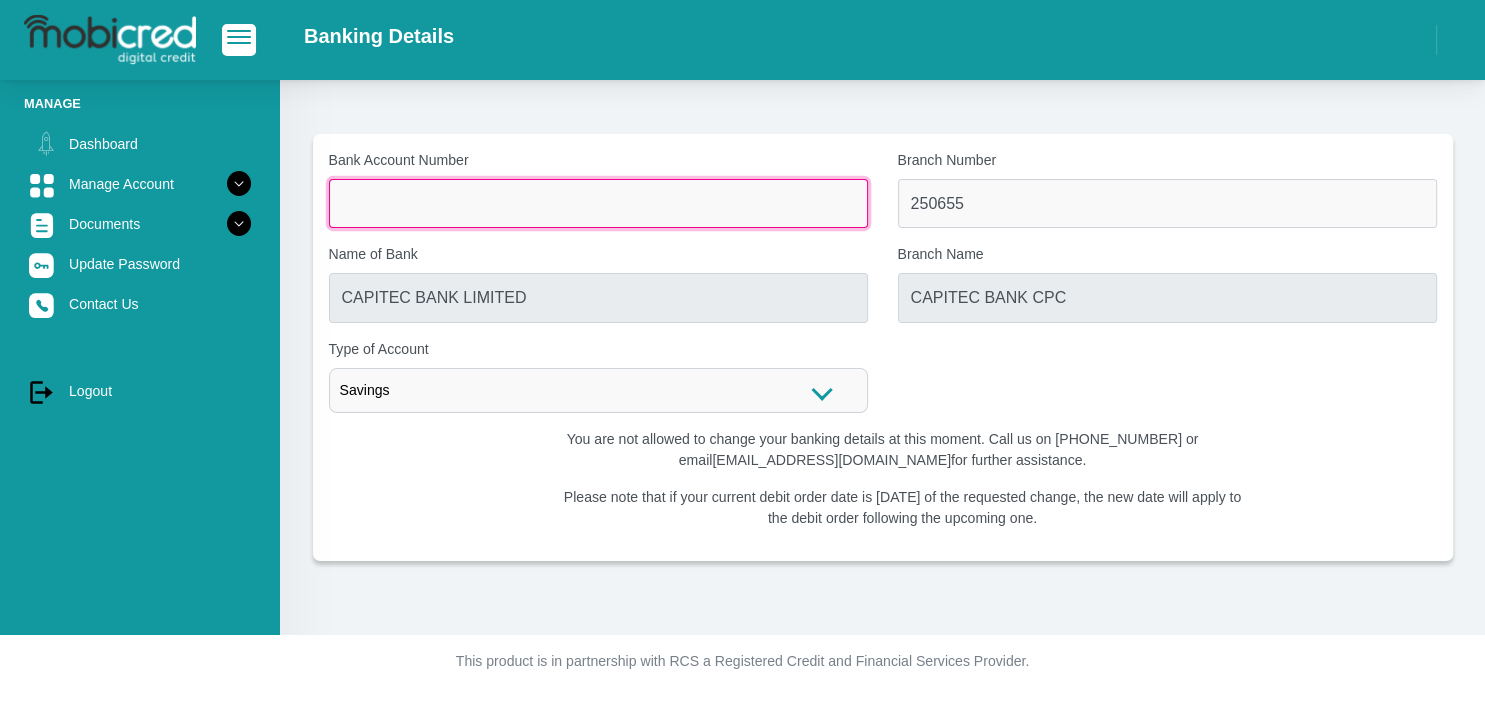 click on "Bank Account Number" at bounding box center (598, 203) 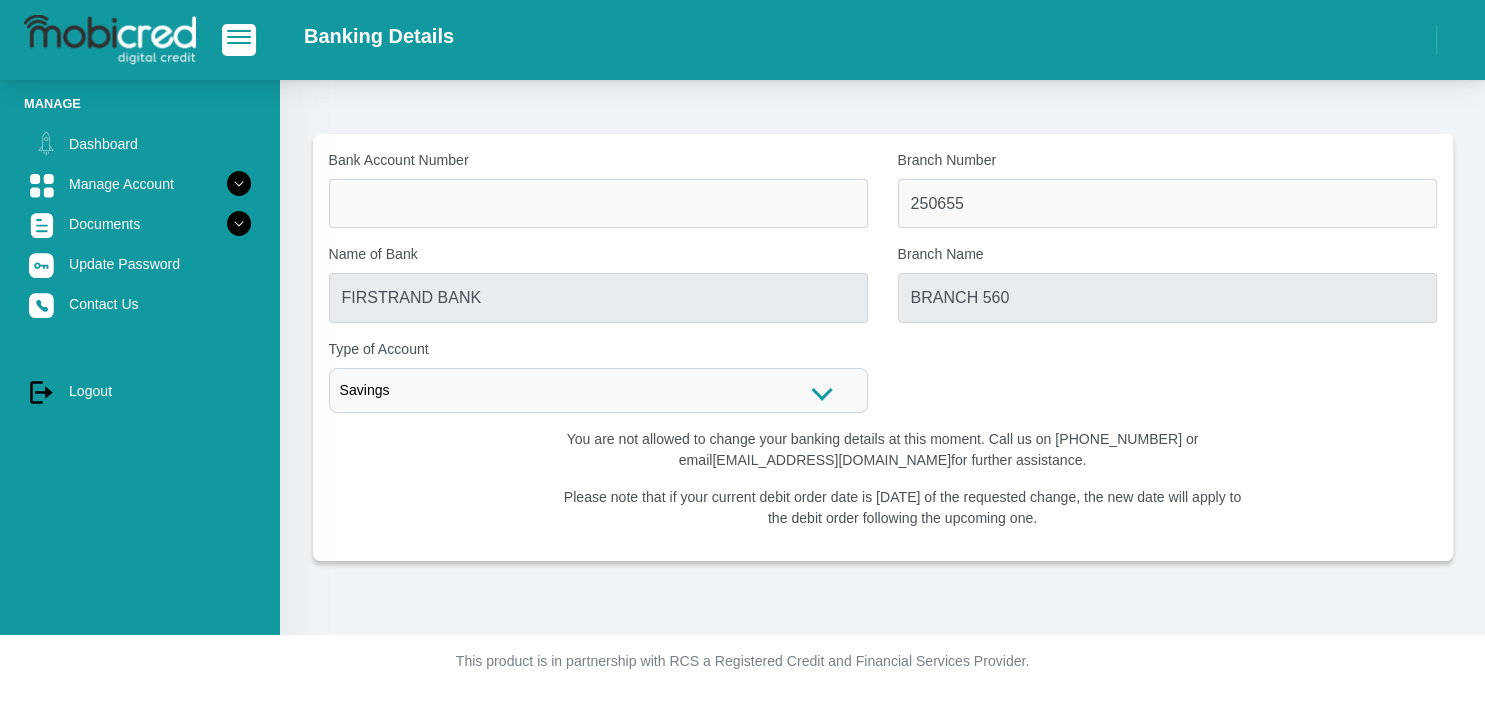 click on "Savings" at bounding box center [598, 390] 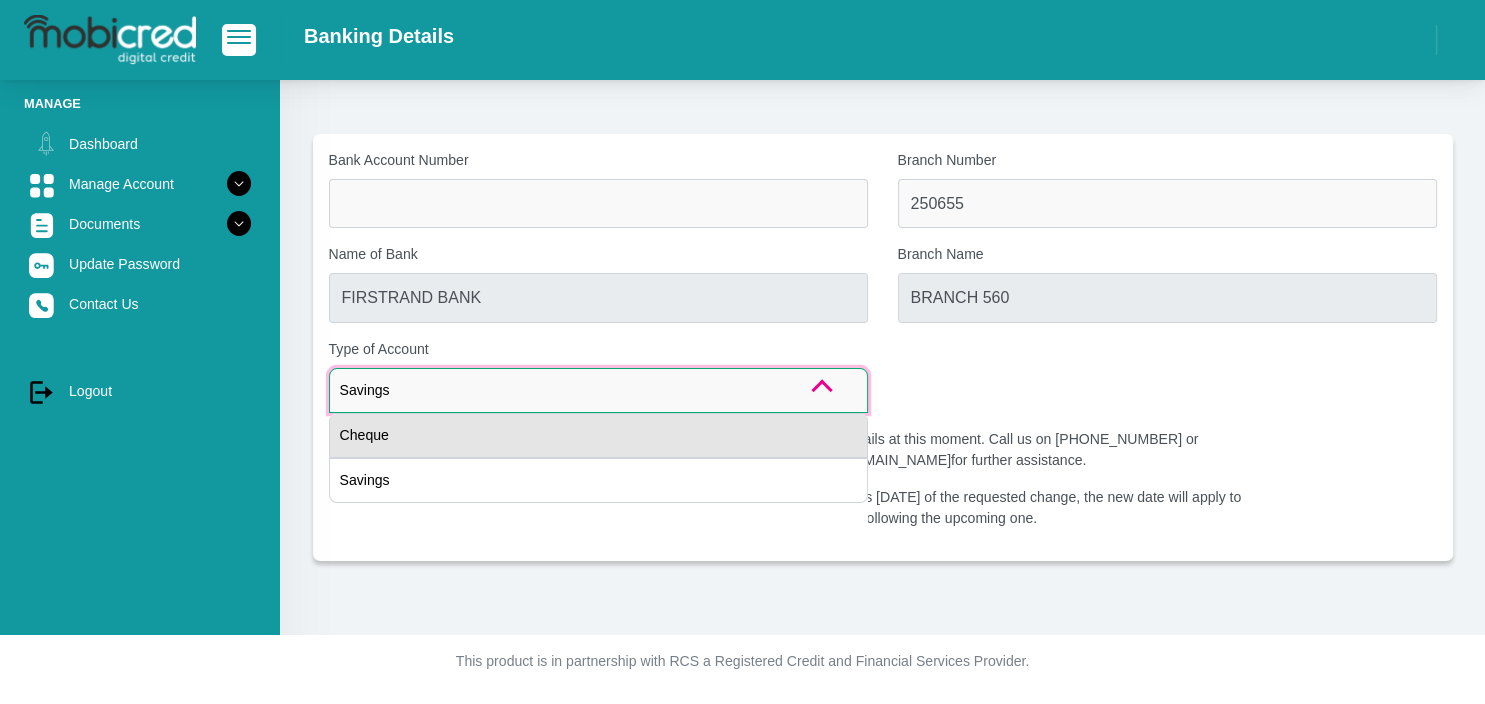 click on "Cheque" at bounding box center [598, 435] 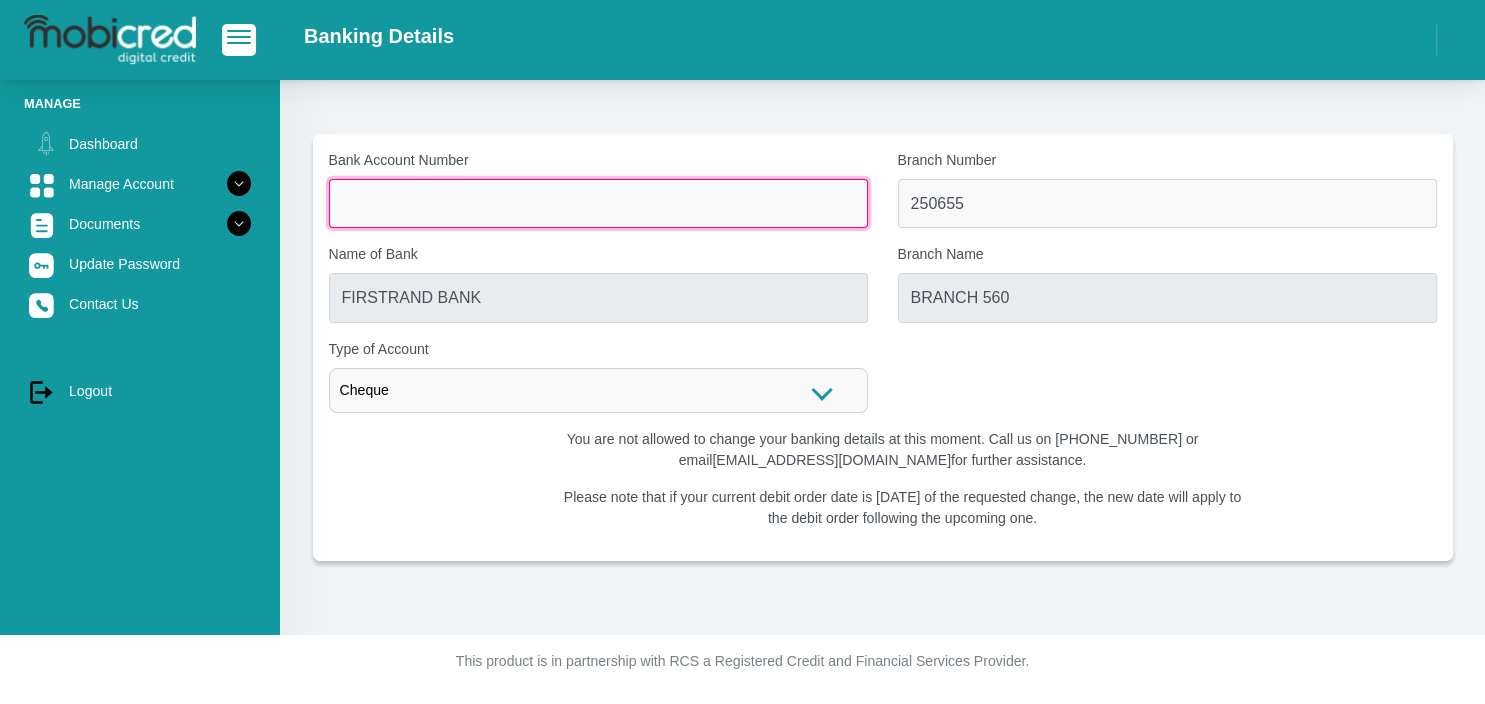 click on "Bank Account Number" at bounding box center [598, 203] 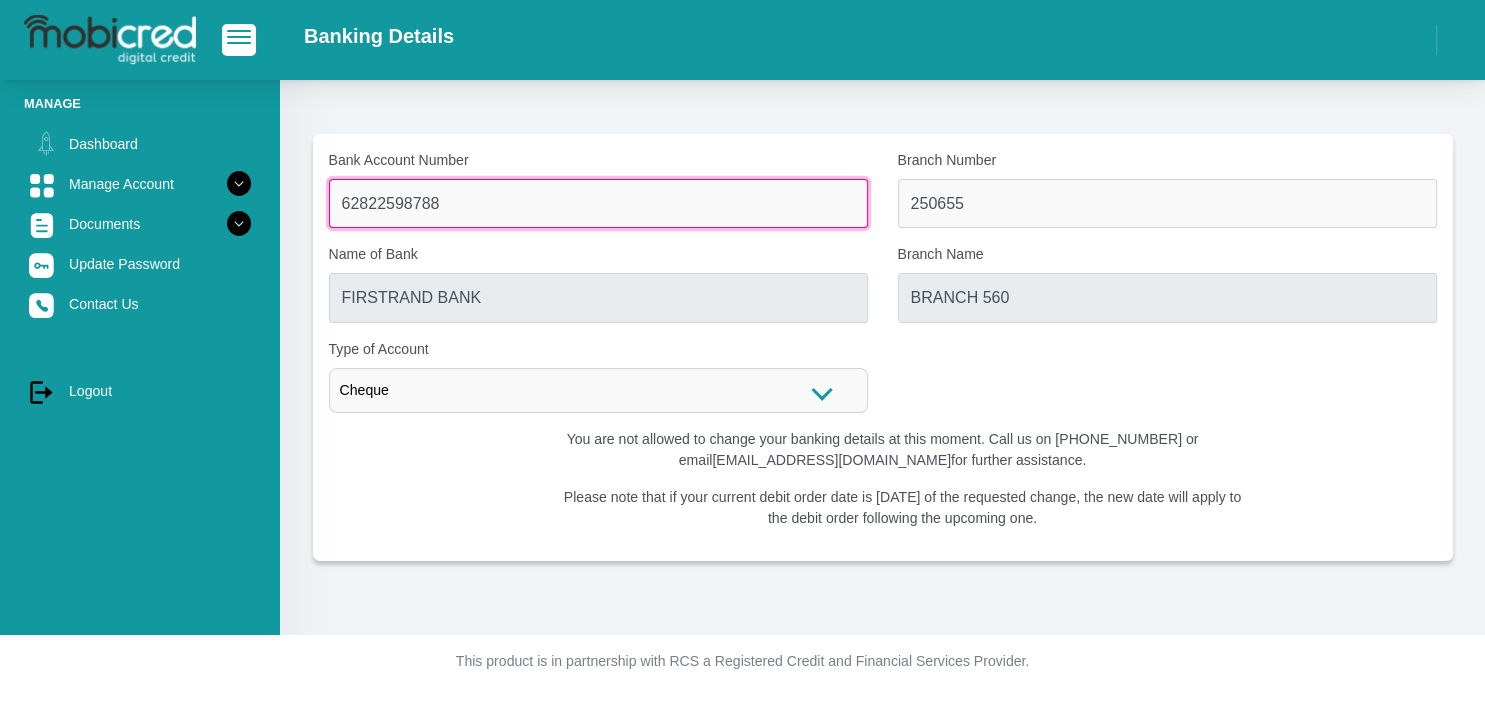 type on "62822598788" 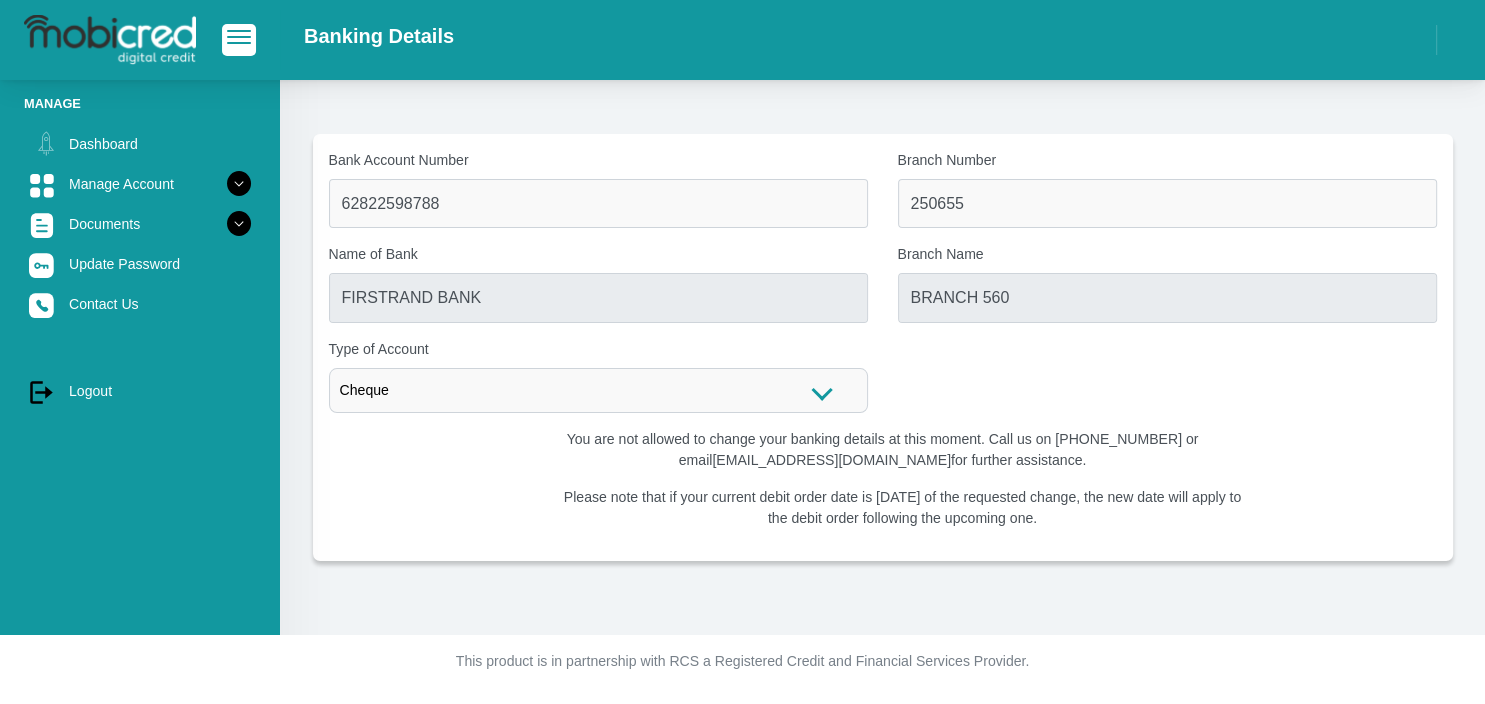 click on "Bank Account Number
62822598788
Branch Number
250655
Name of Bank
FIRSTRAND BANK
Branch Name
BRANCH 560
Savings
Cheque
Savings" at bounding box center (883, 289) 